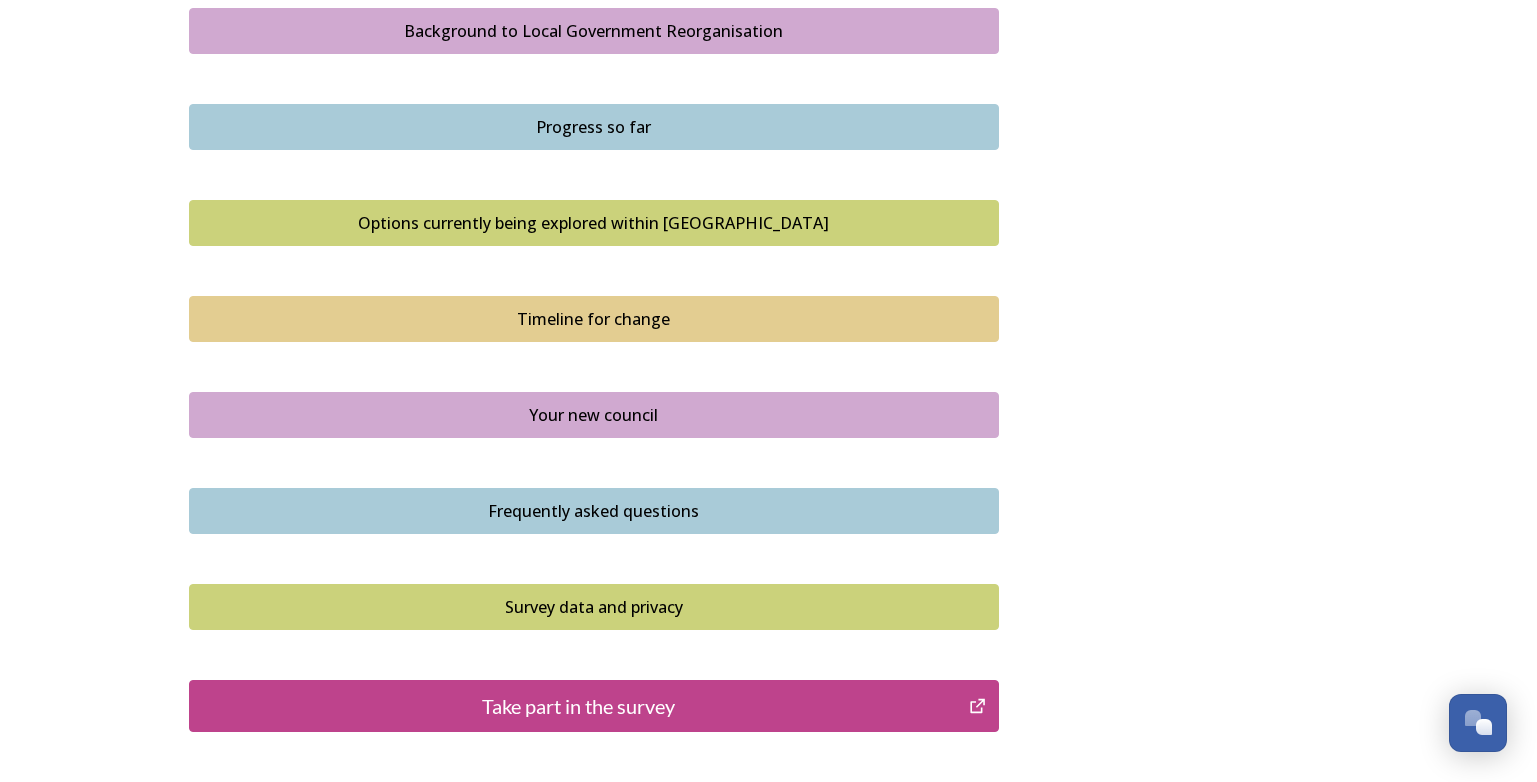 scroll, scrollTop: 1370, scrollLeft: 0, axis: vertical 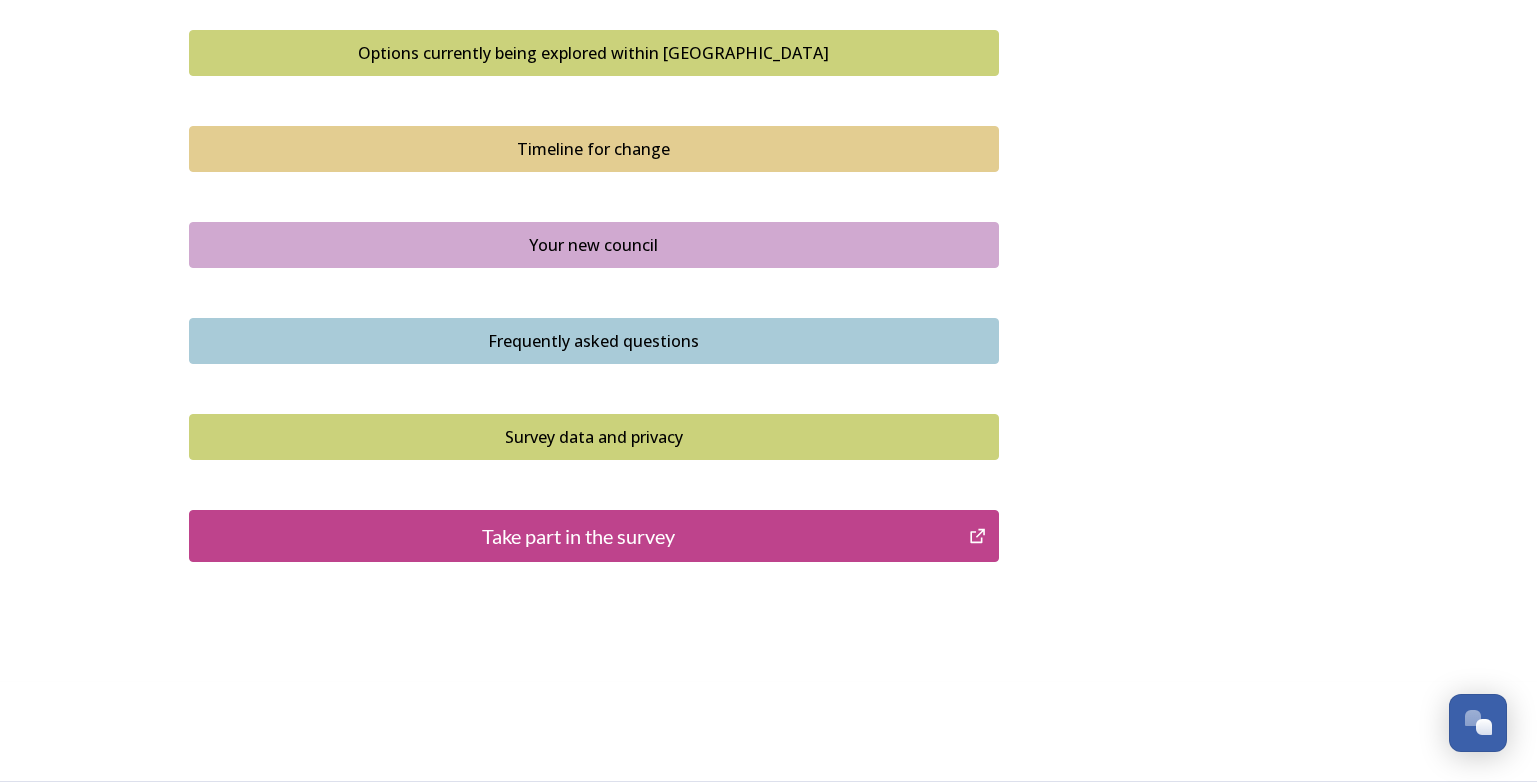 click on "Take part in the survey" at bounding box center (579, 536) 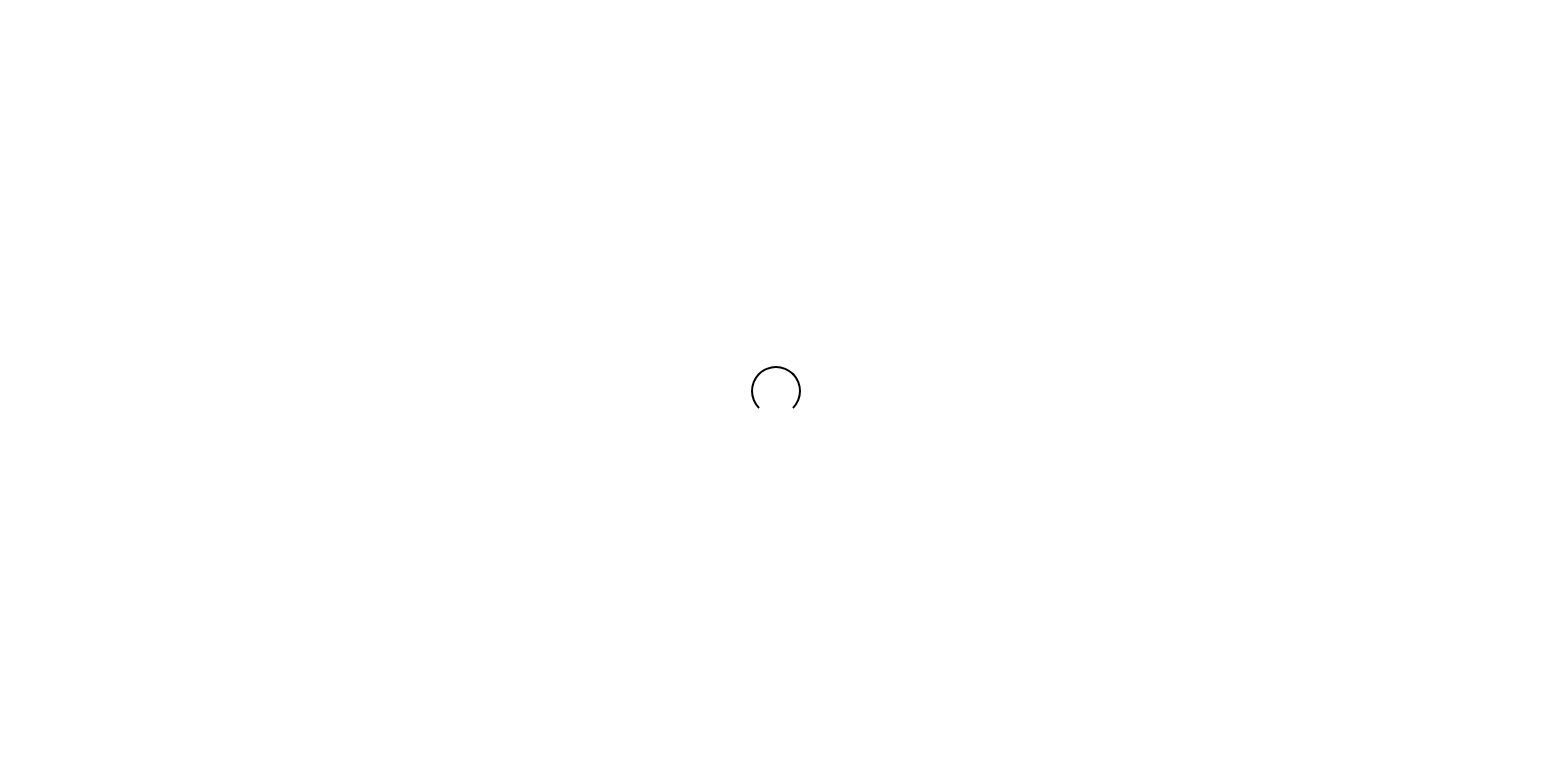 scroll, scrollTop: 0, scrollLeft: 0, axis: both 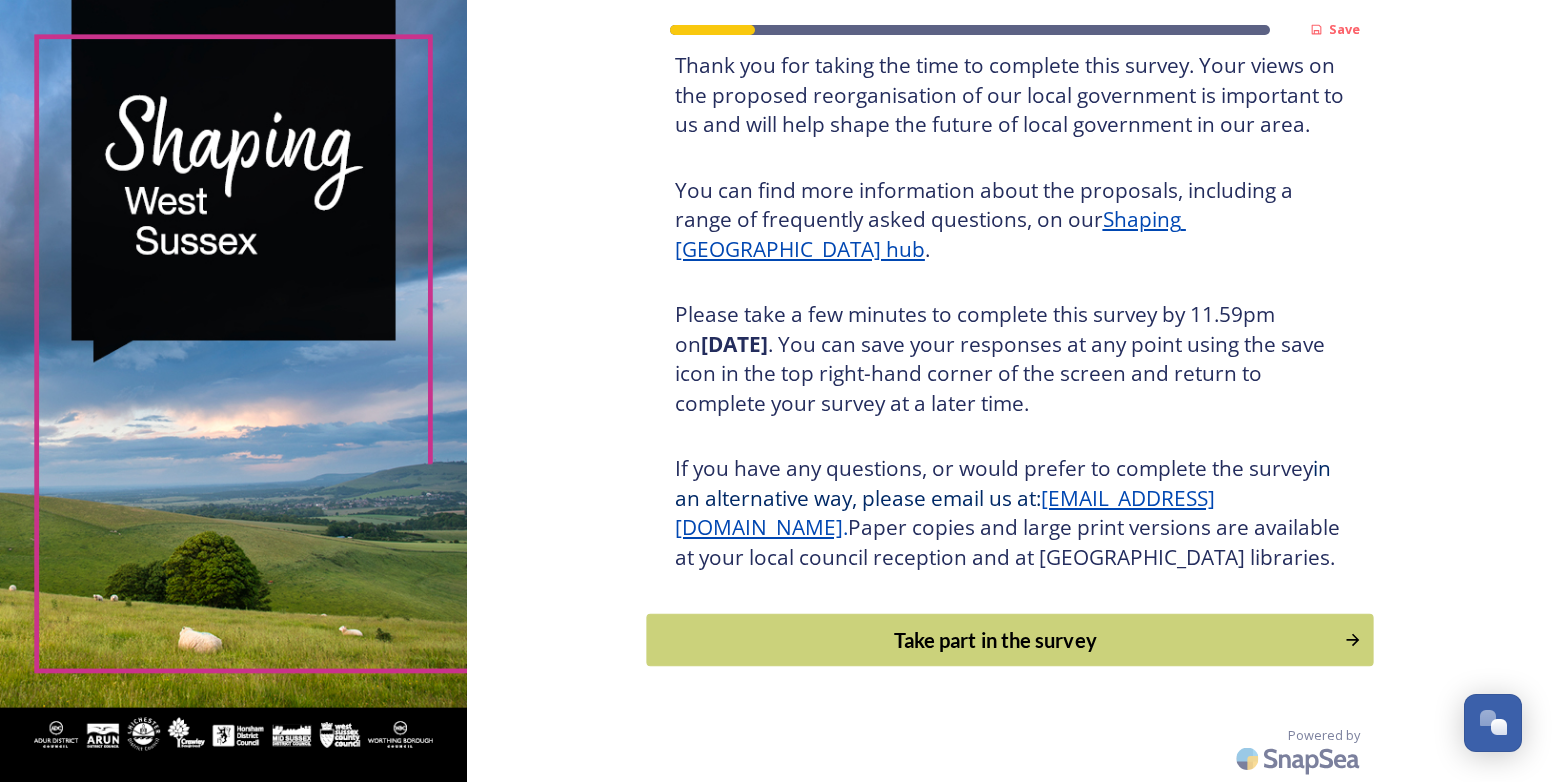 click on "Take part in the survey" at bounding box center (995, 640) 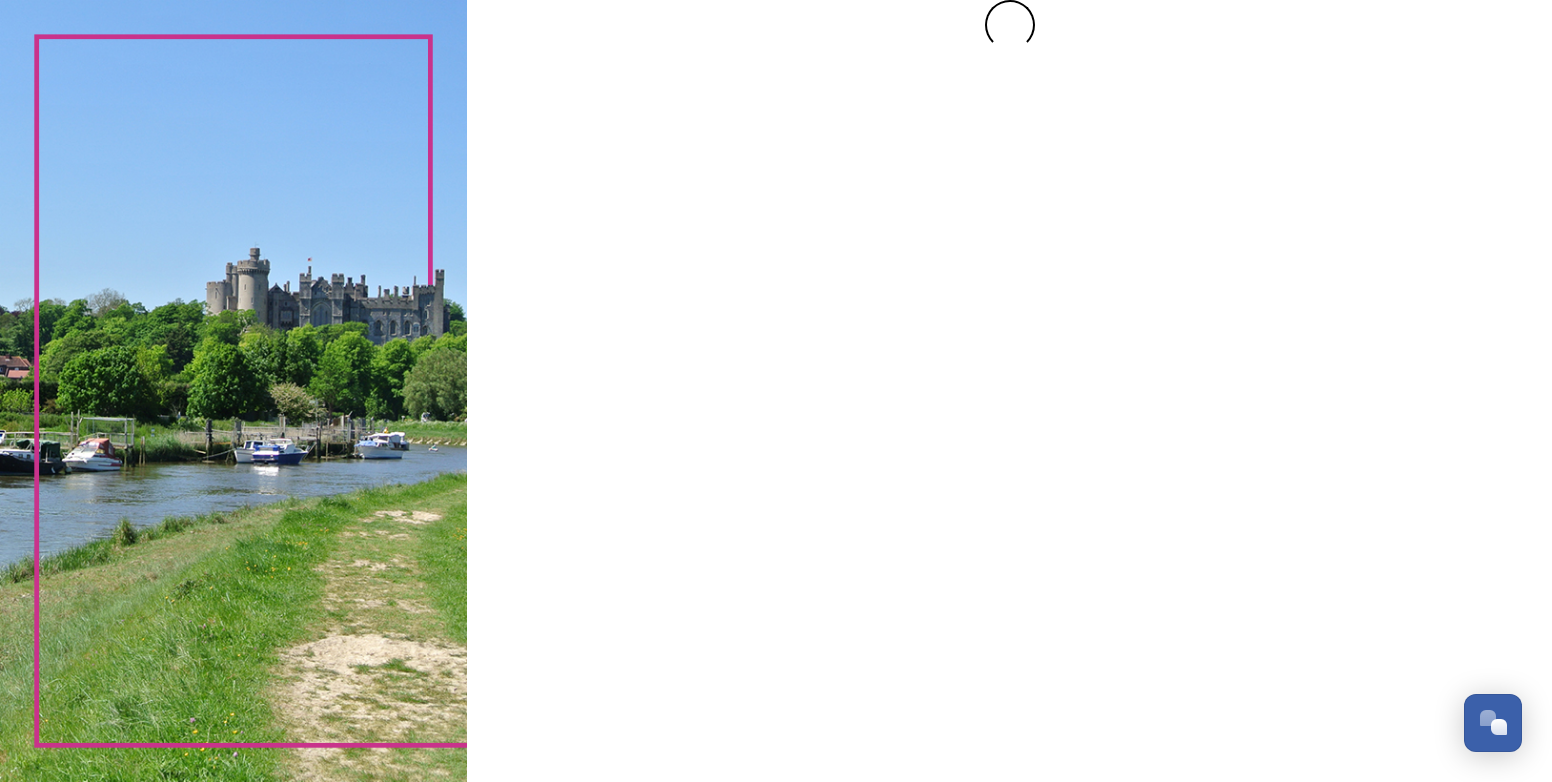 scroll, scrollTop: 0, scrollLeft: 0, axis: both 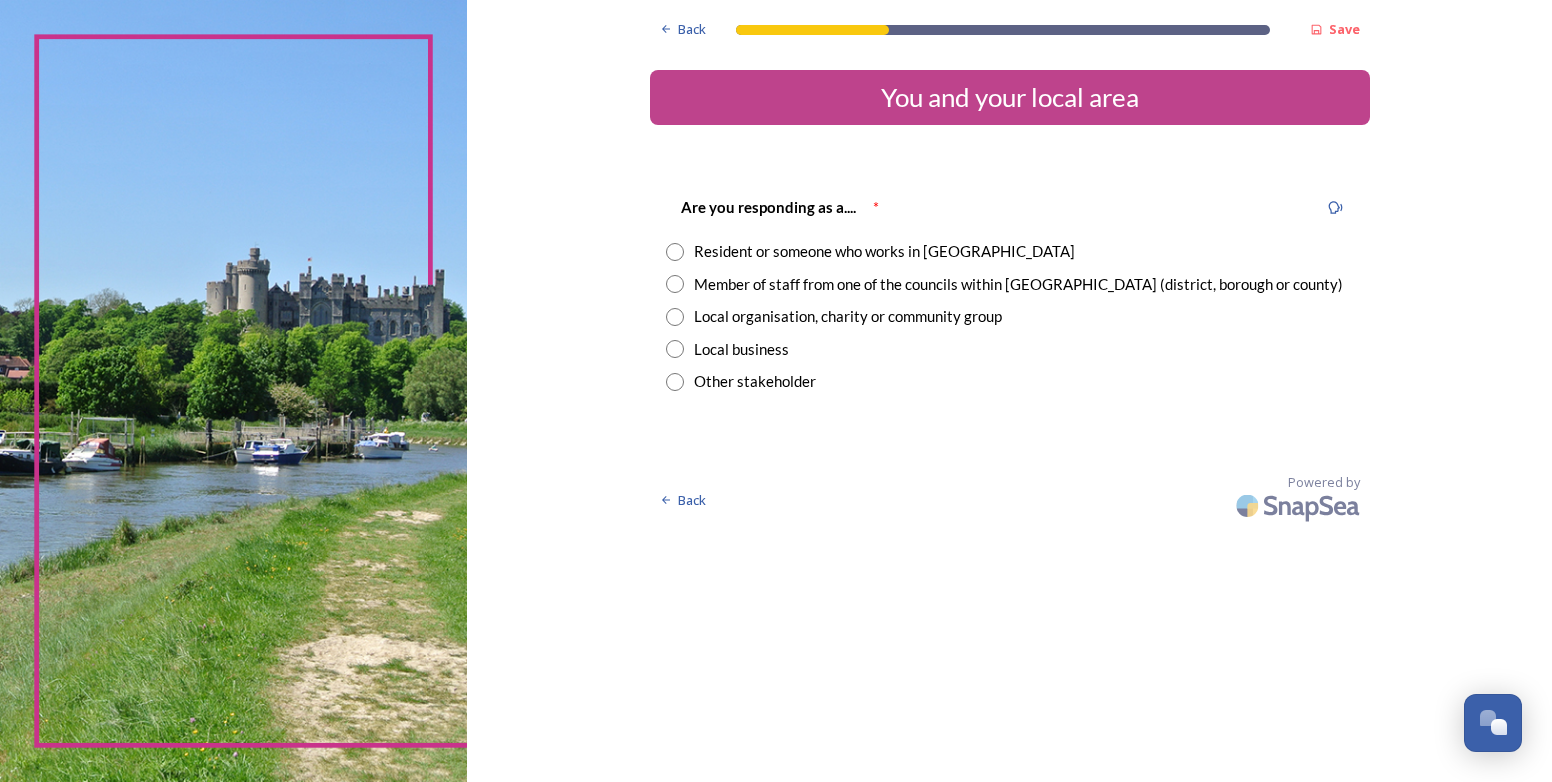 click at bounding box center (675, 252) 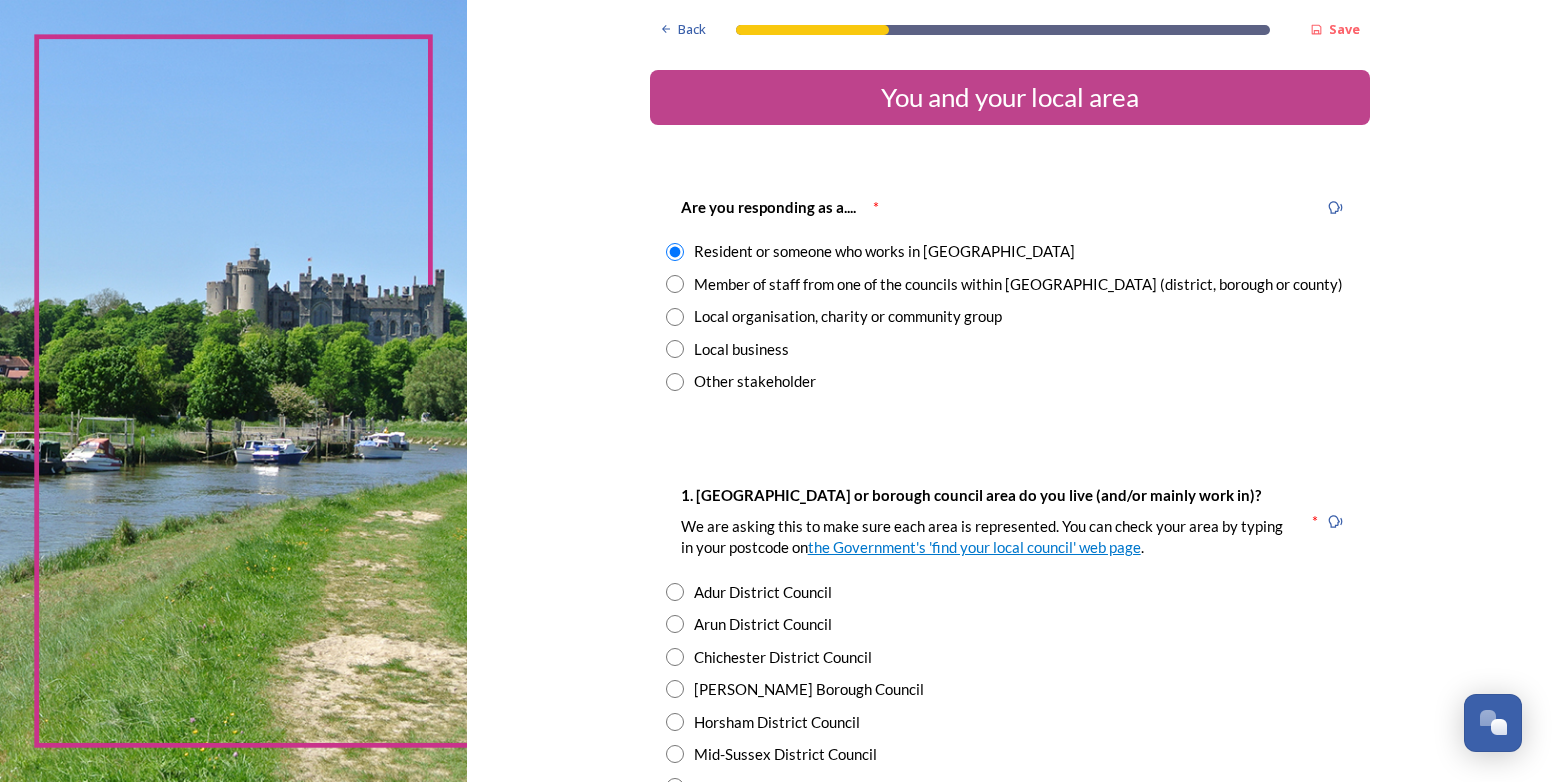 scroll, scrollTop: 300, scrollLeft: 0, axis: vertical 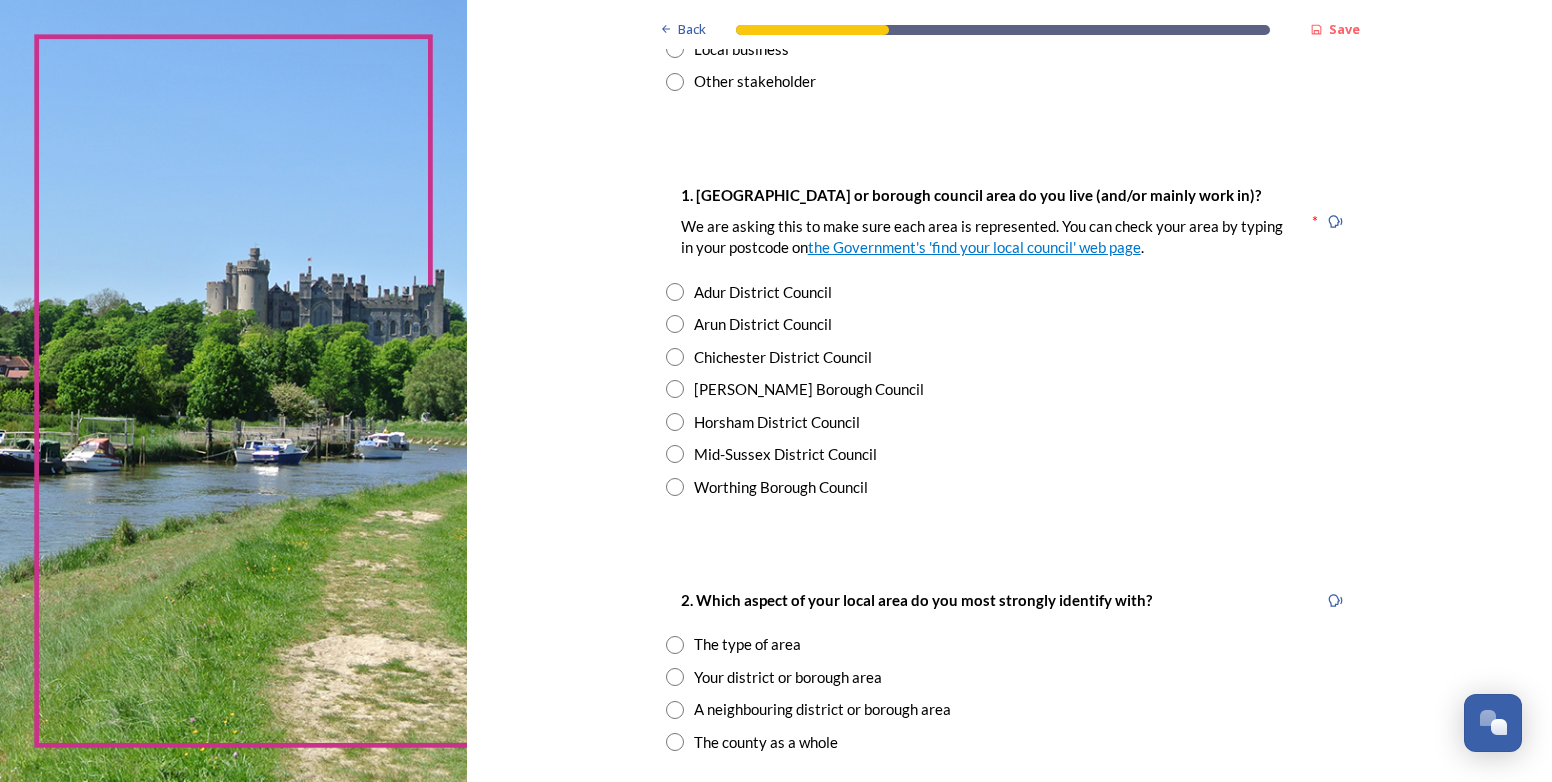 click at bounding box center [675, 454] 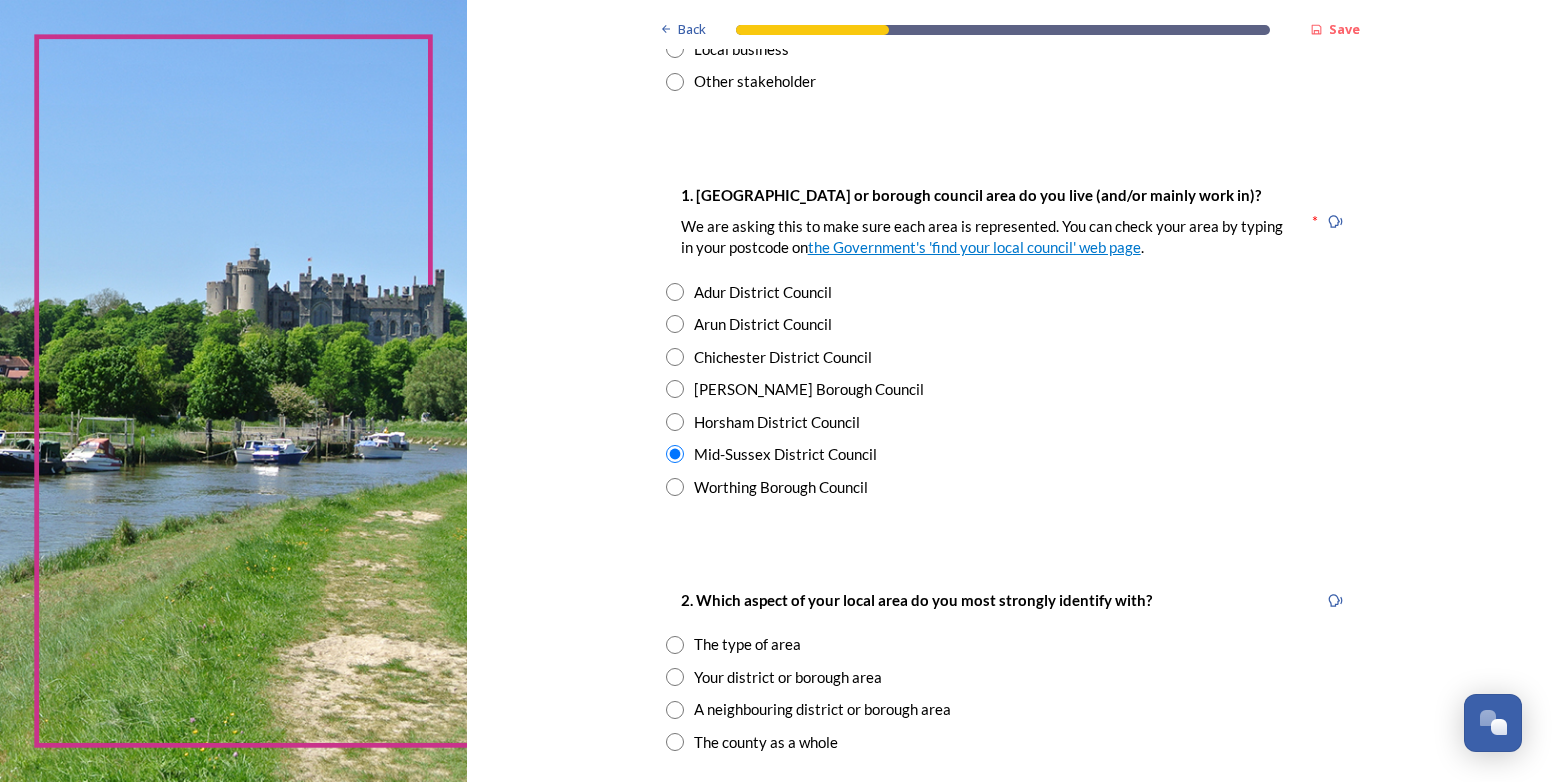 scroll, scrollTop: 600, scrollLeft: 0, axis: vertical 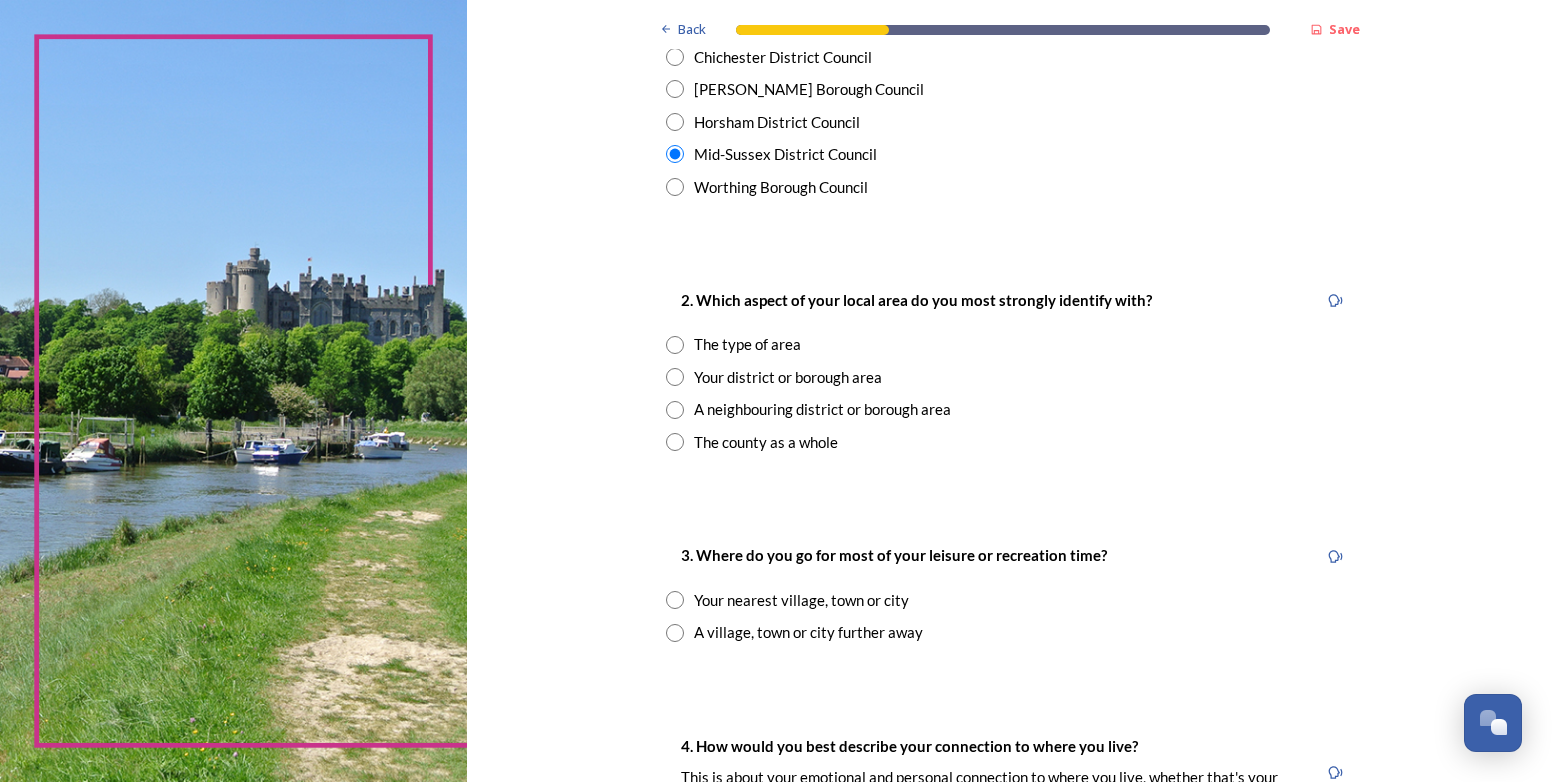 click on "Your district or borough area" at bounding box center [1010, 377] 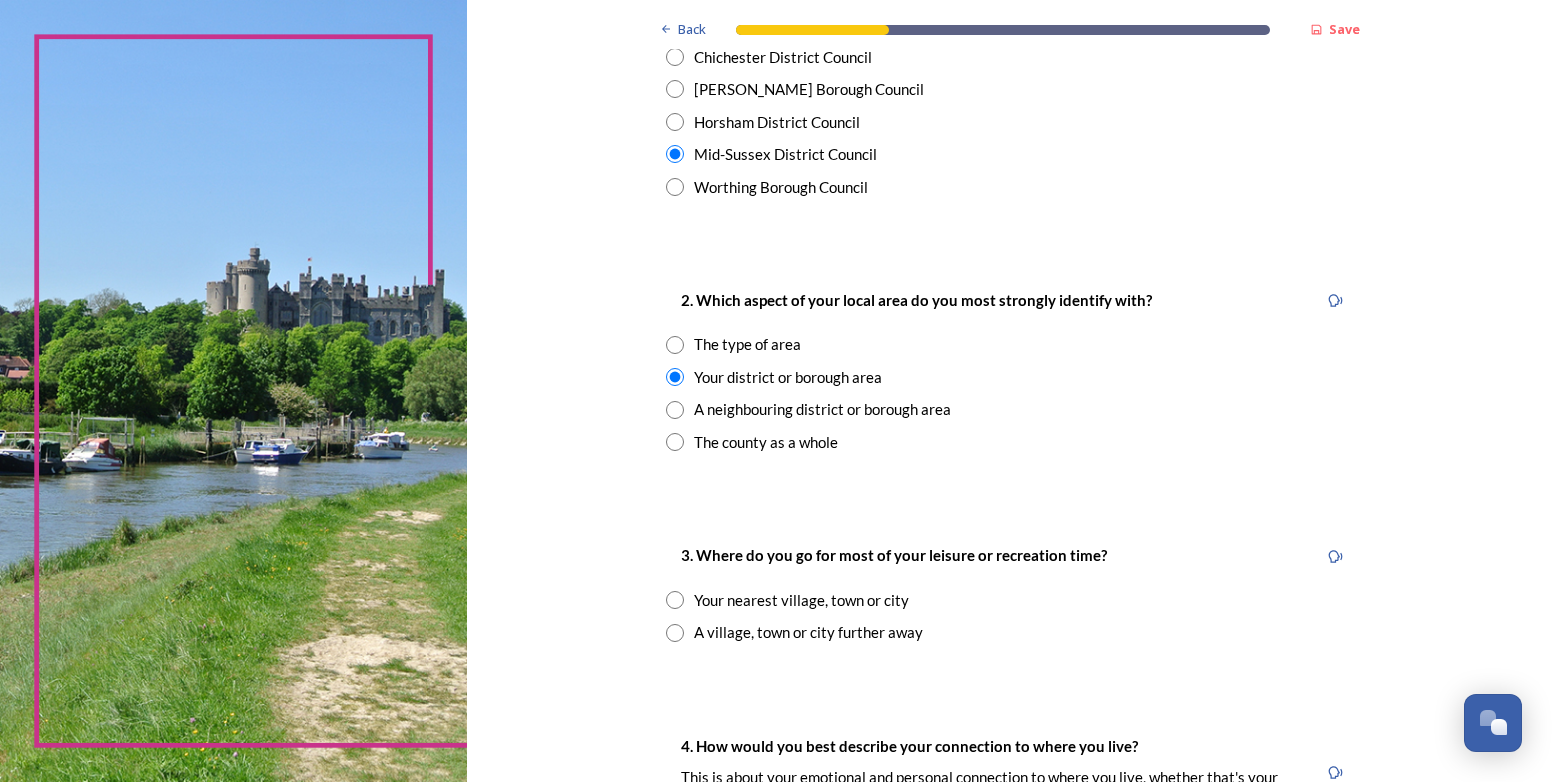 scroll, scrollTop: 900, scrollLeft: 0, axis: vertical 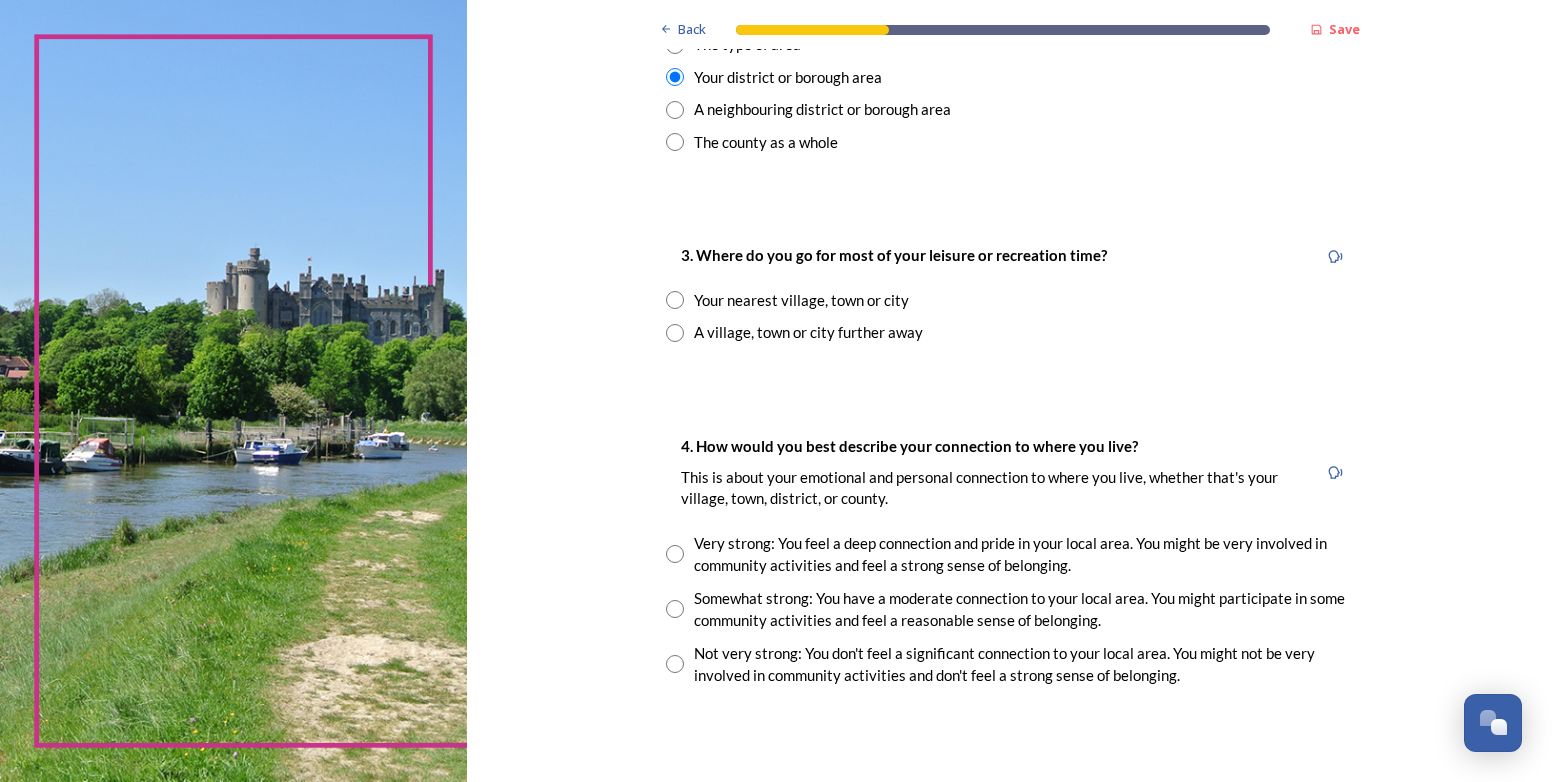 click at bounding box center [675, 300] 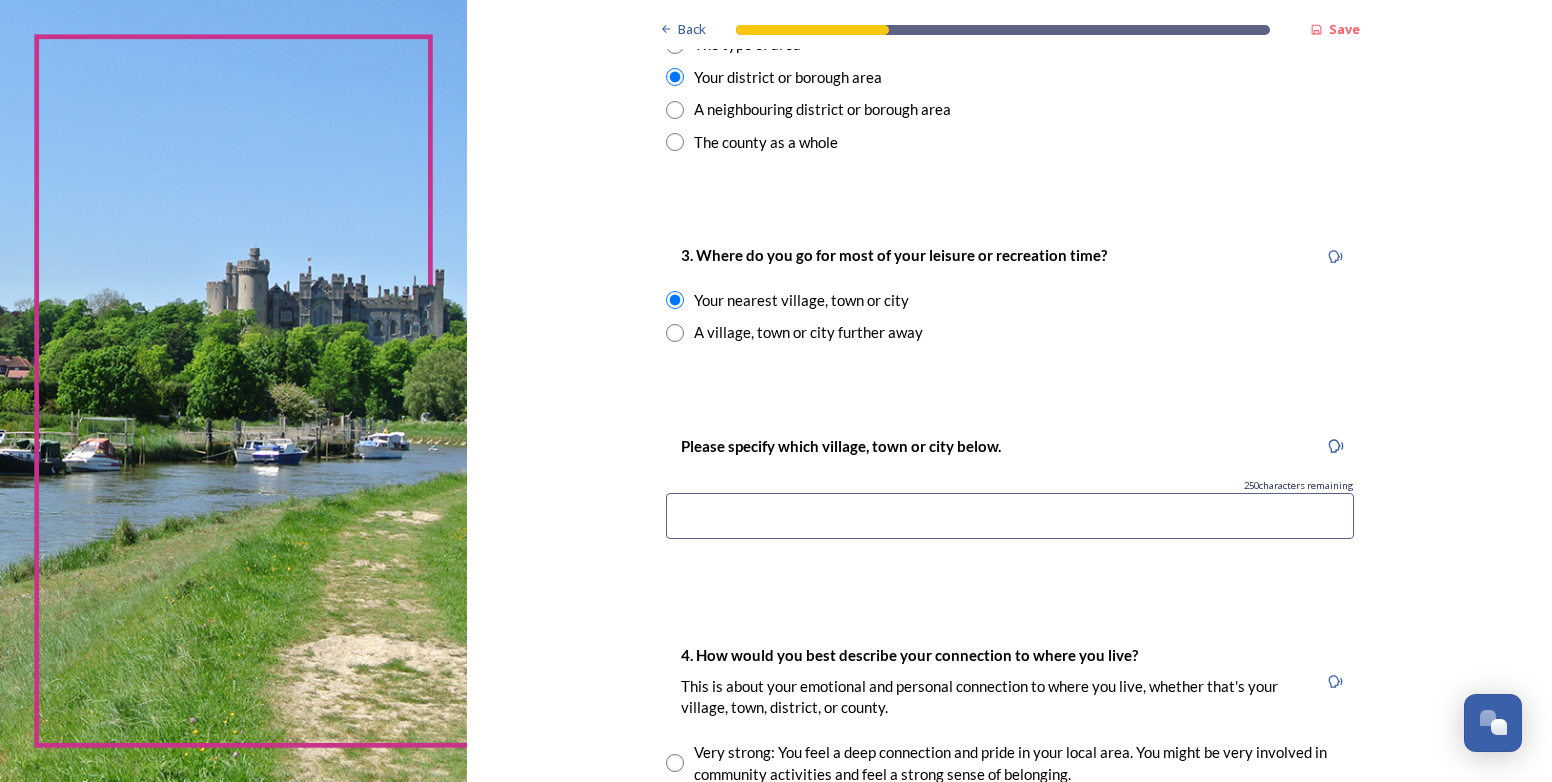 scroll, scrollTop: 1200, scrollLeft: 0, axis: vertical 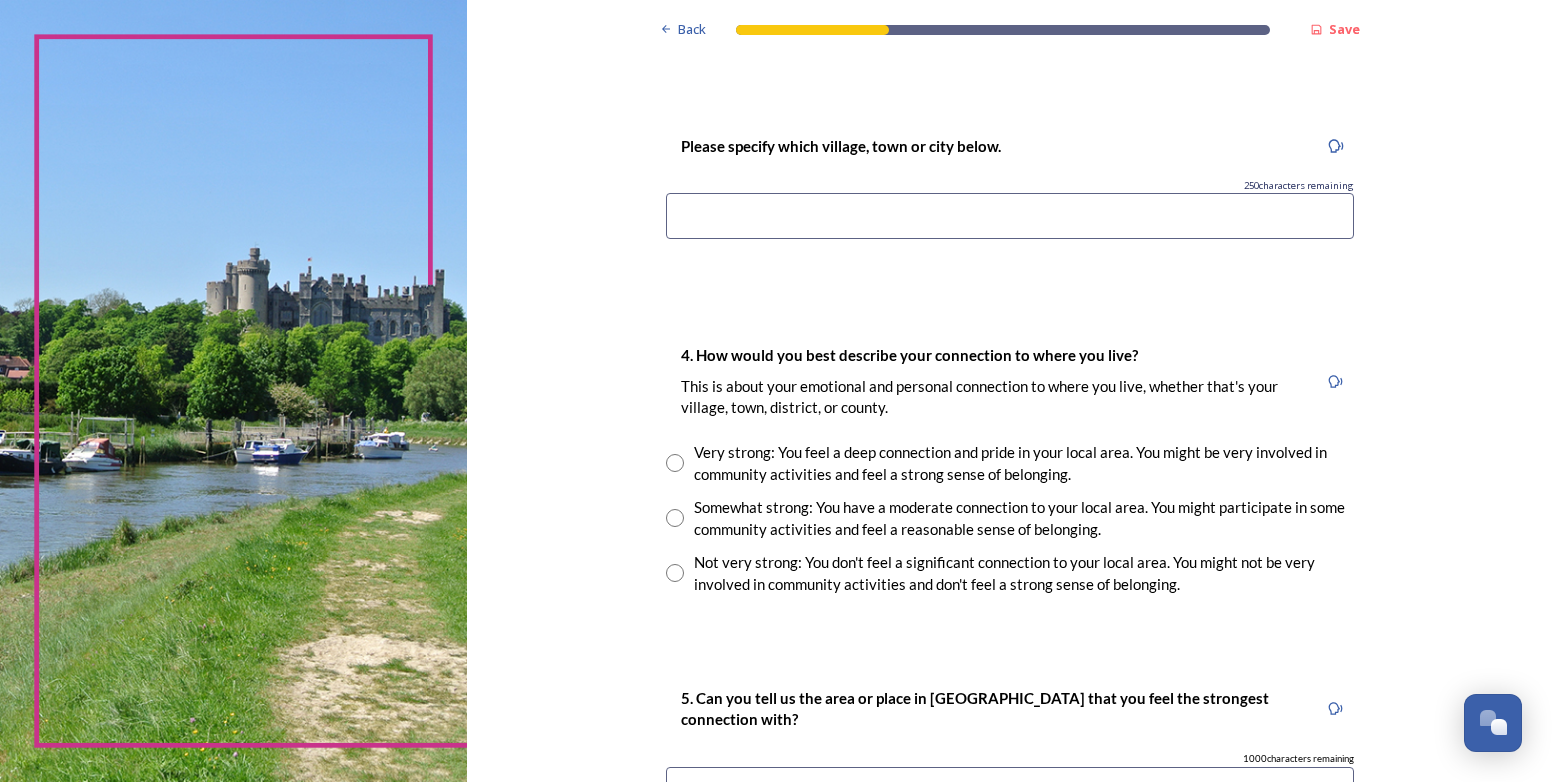 click at bounding box center [1010, 216] 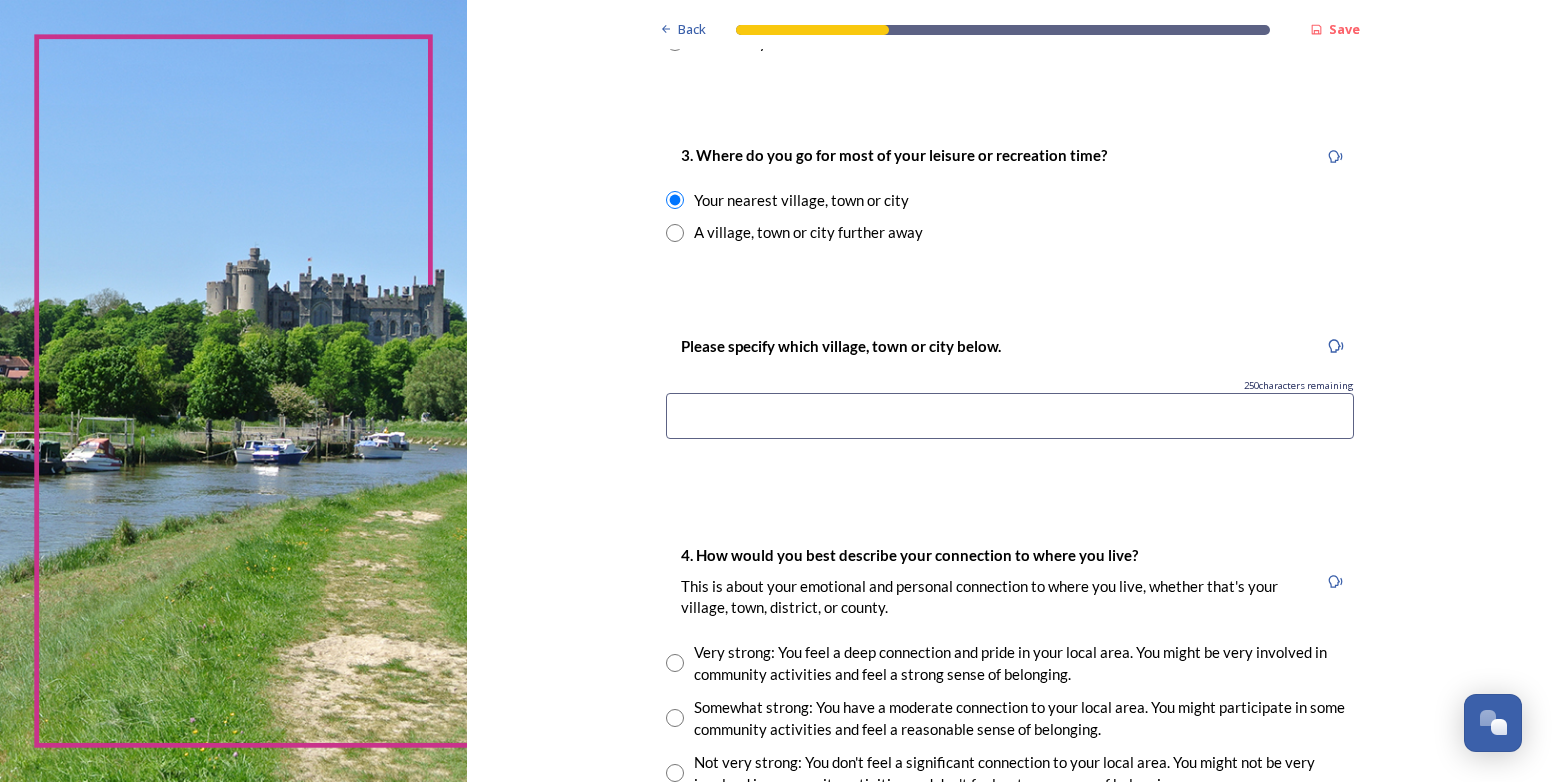 click at bounding box center [1010, 416] 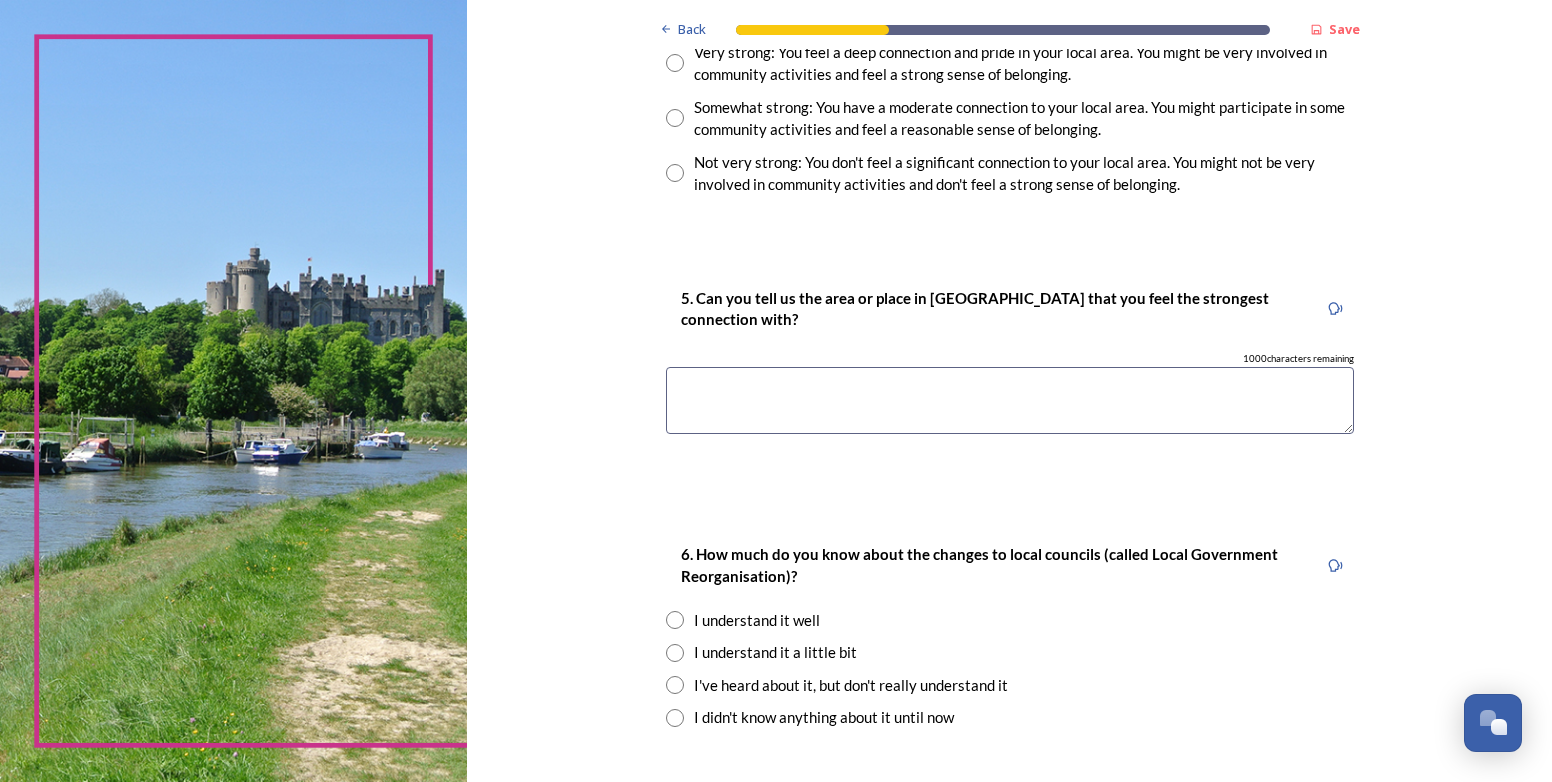 scroll, scrollTop: 1400, scrollLeft: 0, axis: vertical 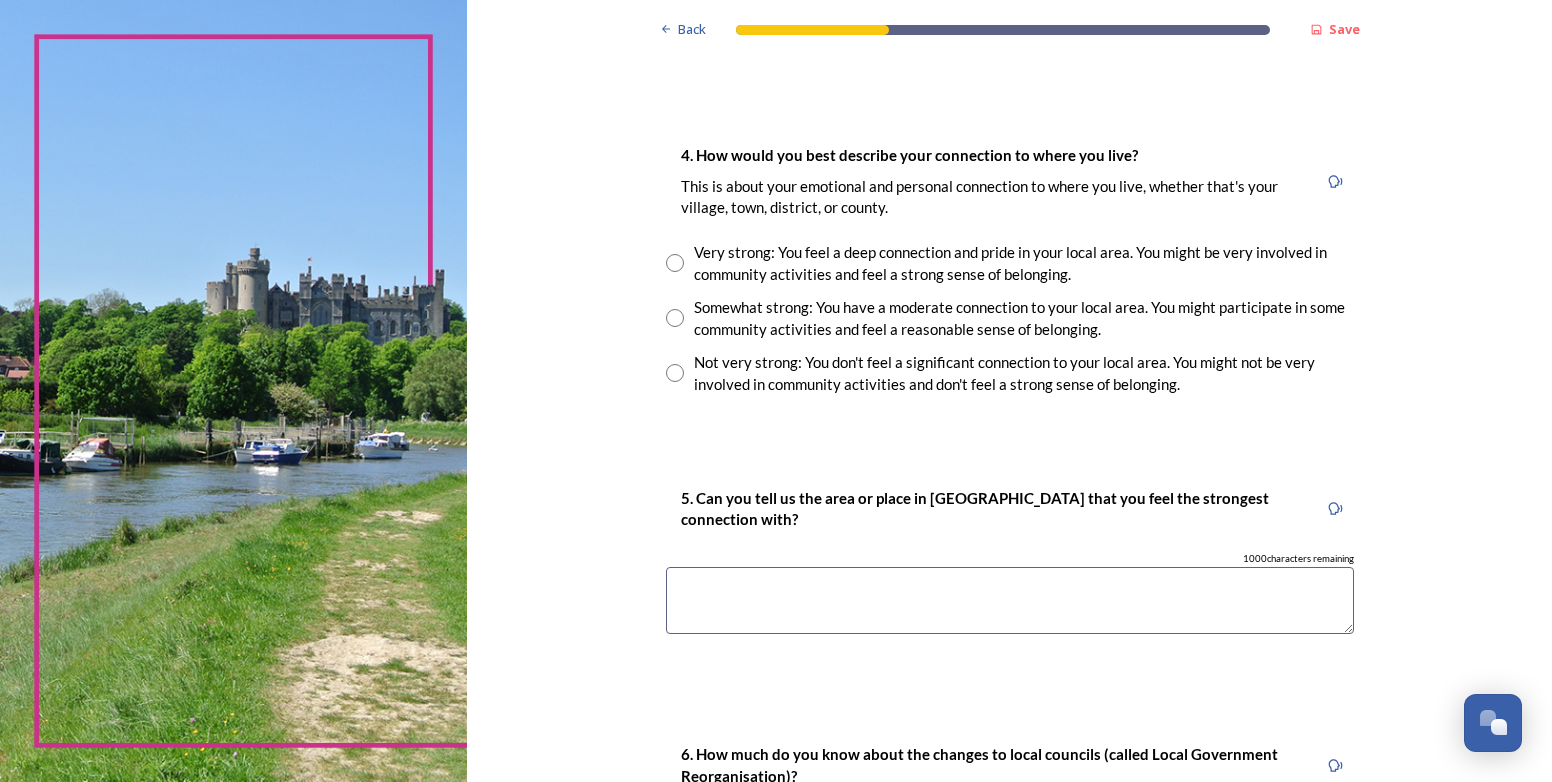 type on "[PERSON_NAME] [PERSON_NAME]" 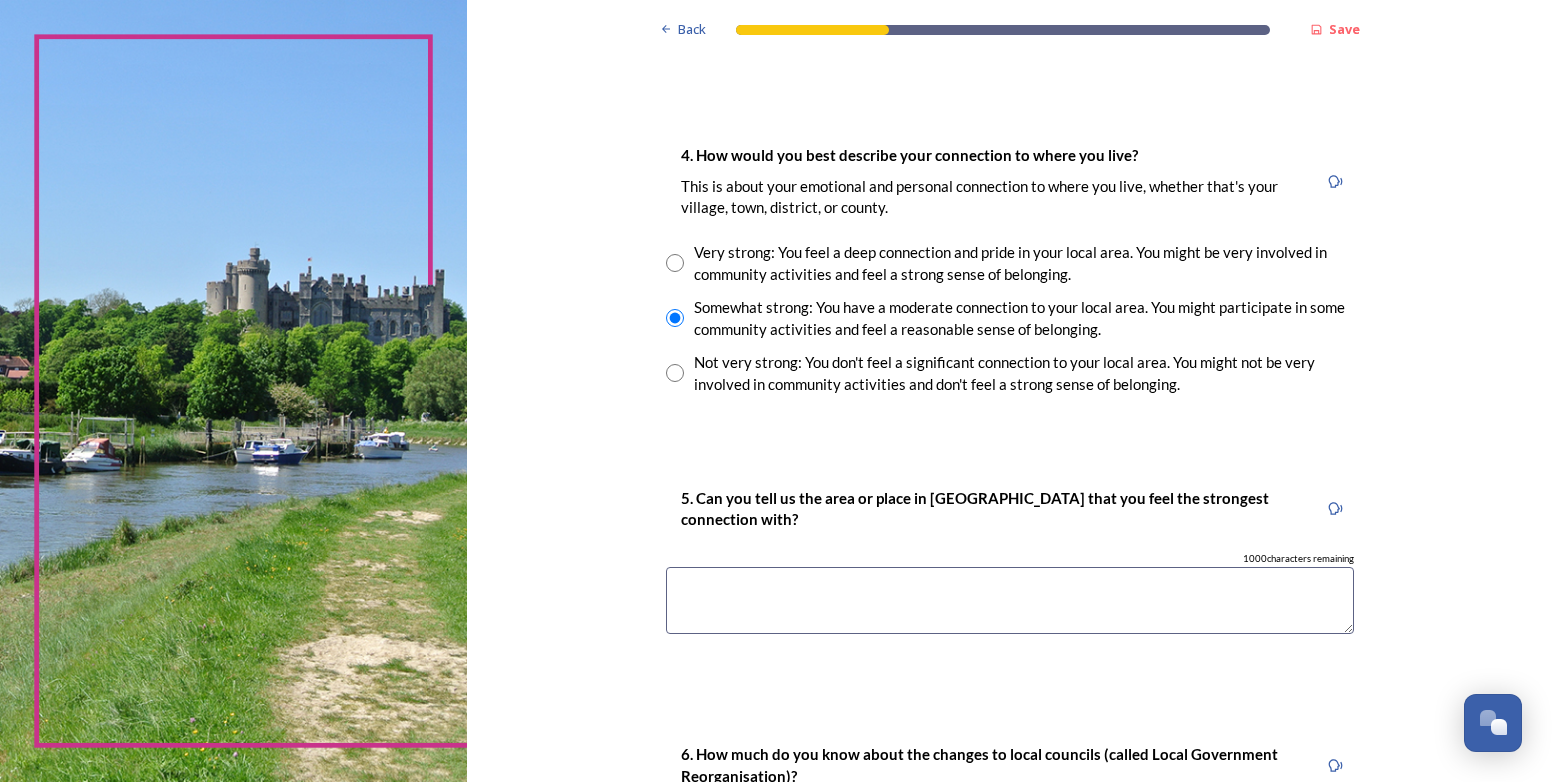 scroll, scrollTop: 1600, scrollLeft: 0, axis: vertical 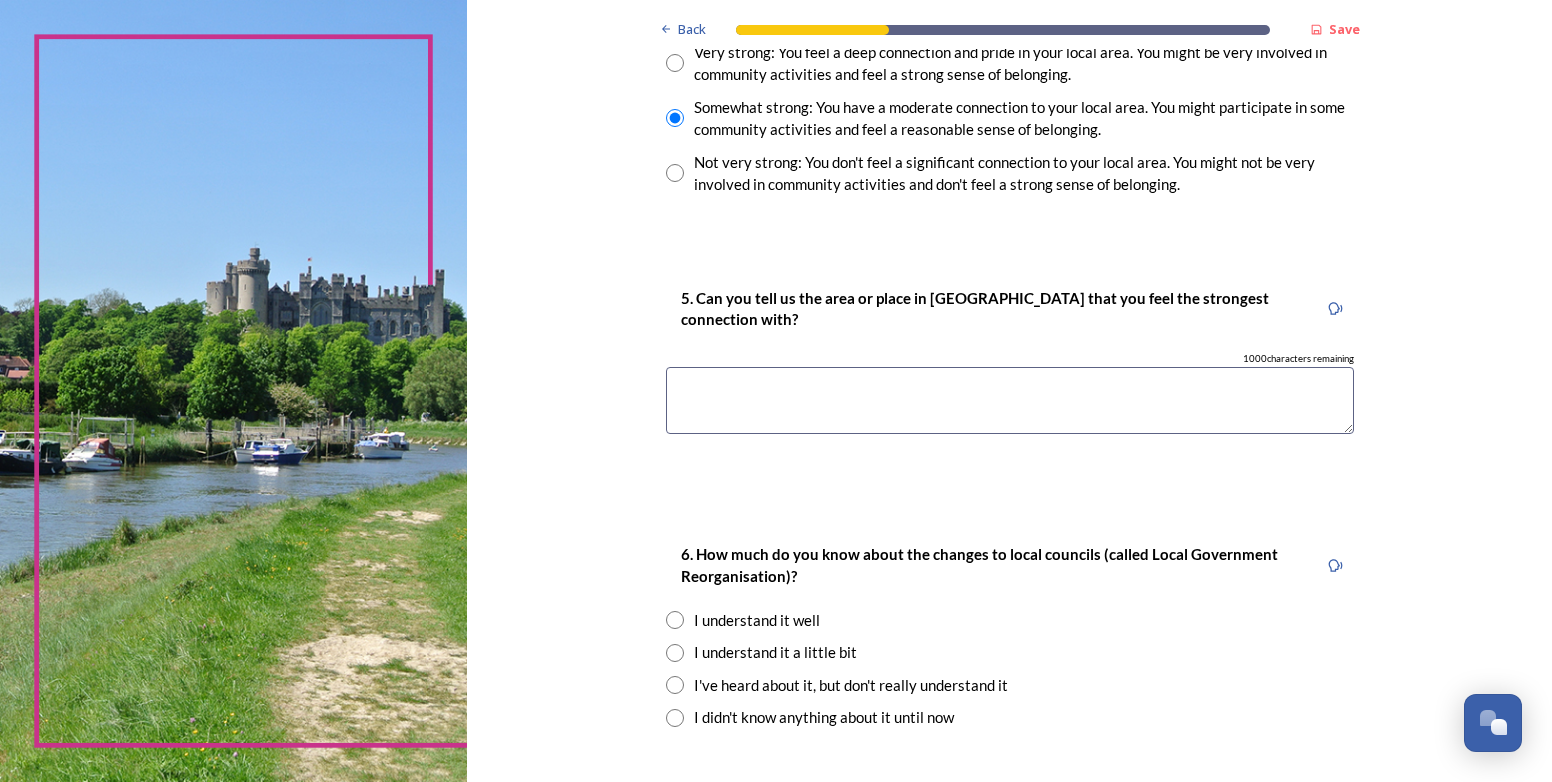 click at bounding box center (1010, 400) 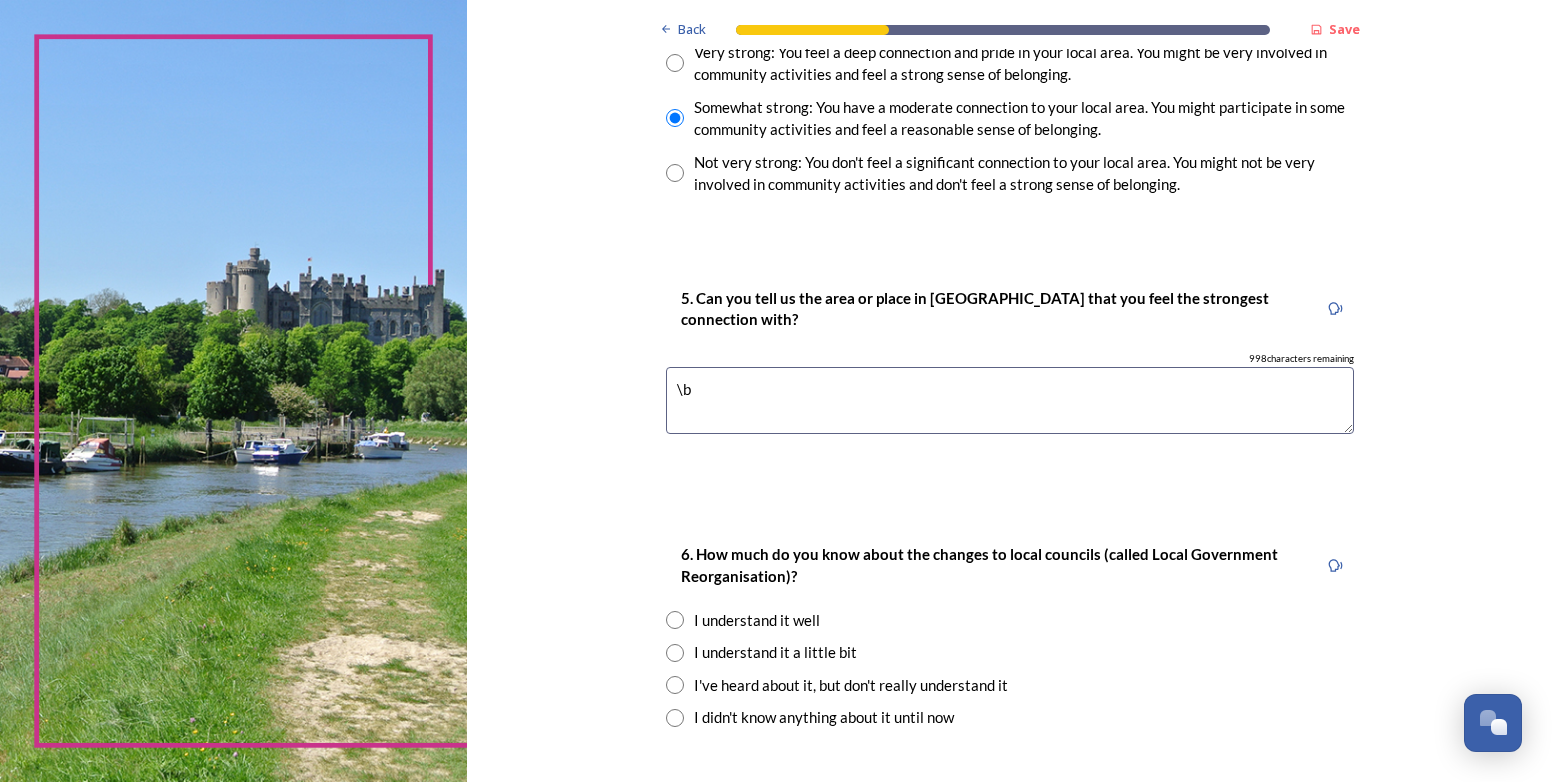 type on "\" 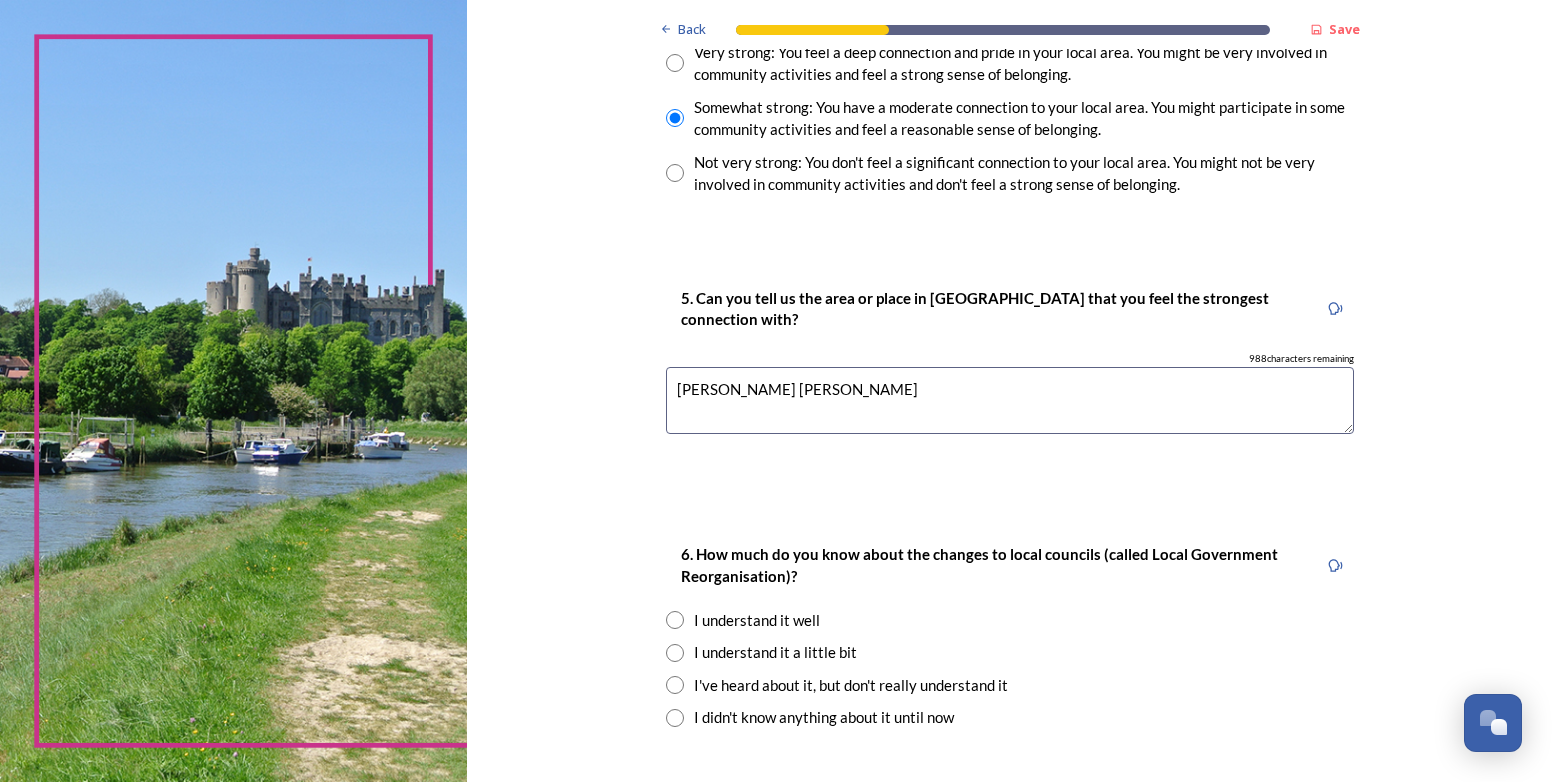 scroll, scrollTop: 1782, scrollLeft: 0, axis: vertical 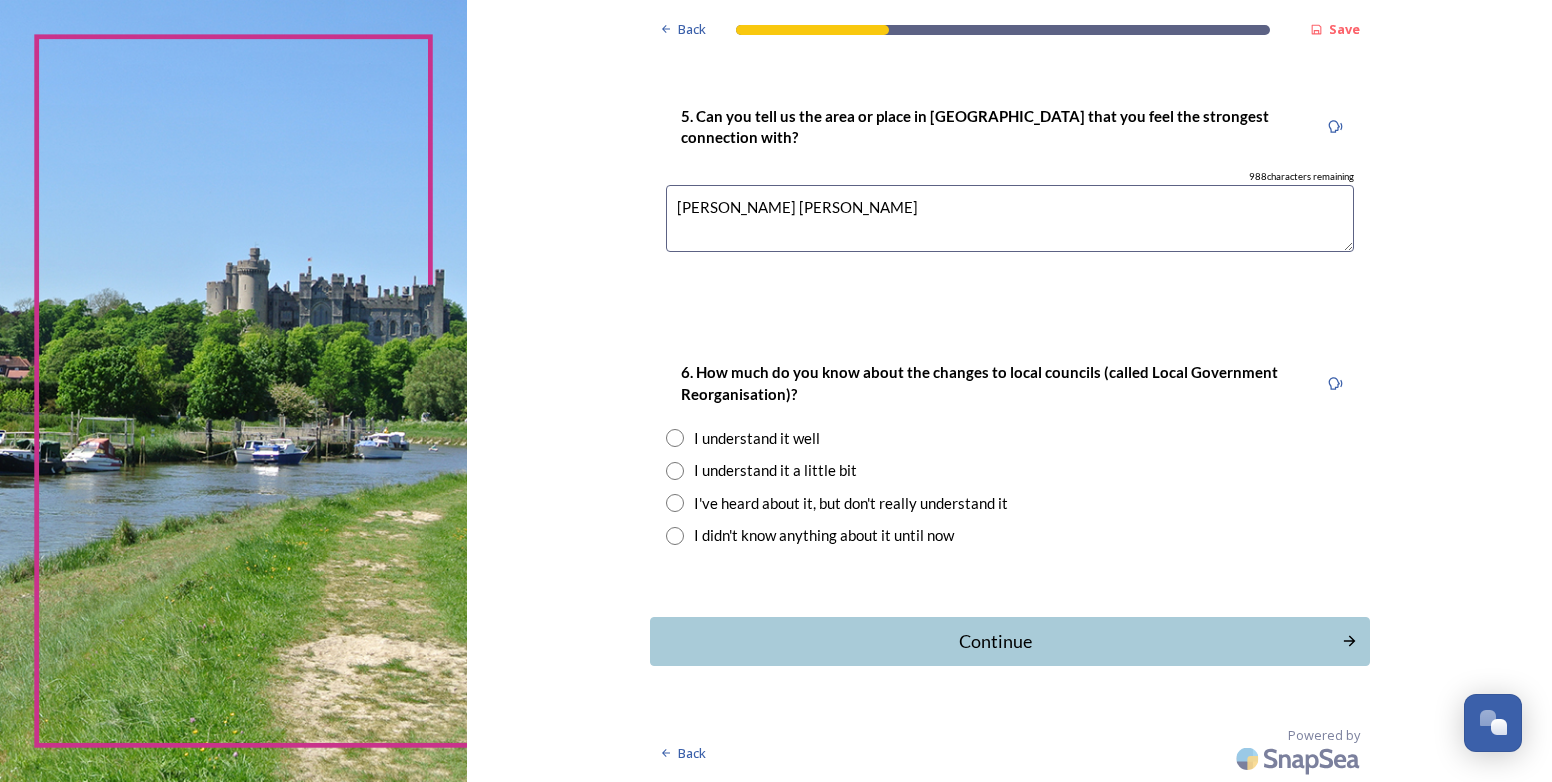 type on "[PERSON_NAME] [PERSON_NAME]" 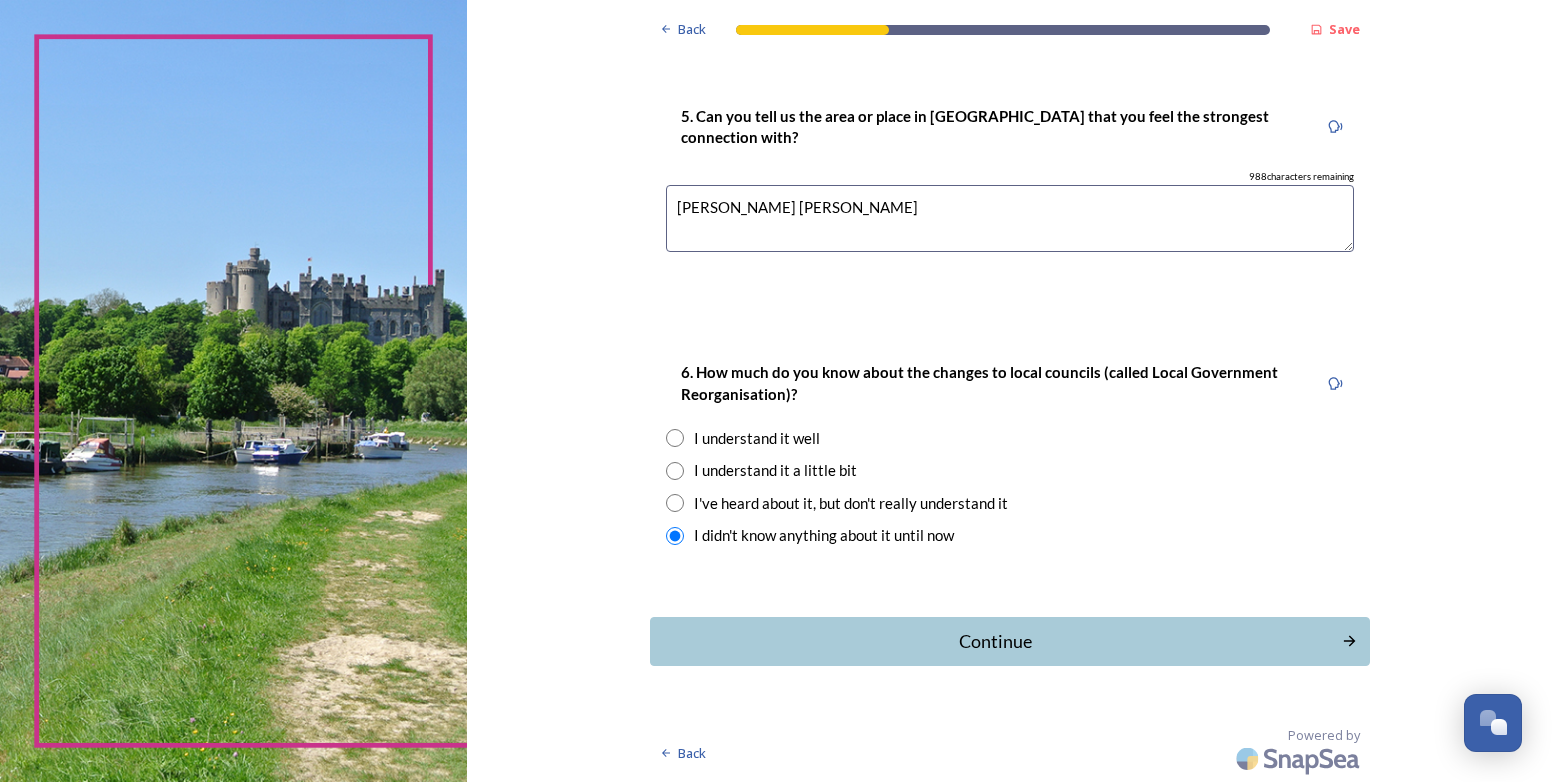 click on "Continue" at bounding box center [996, 641] 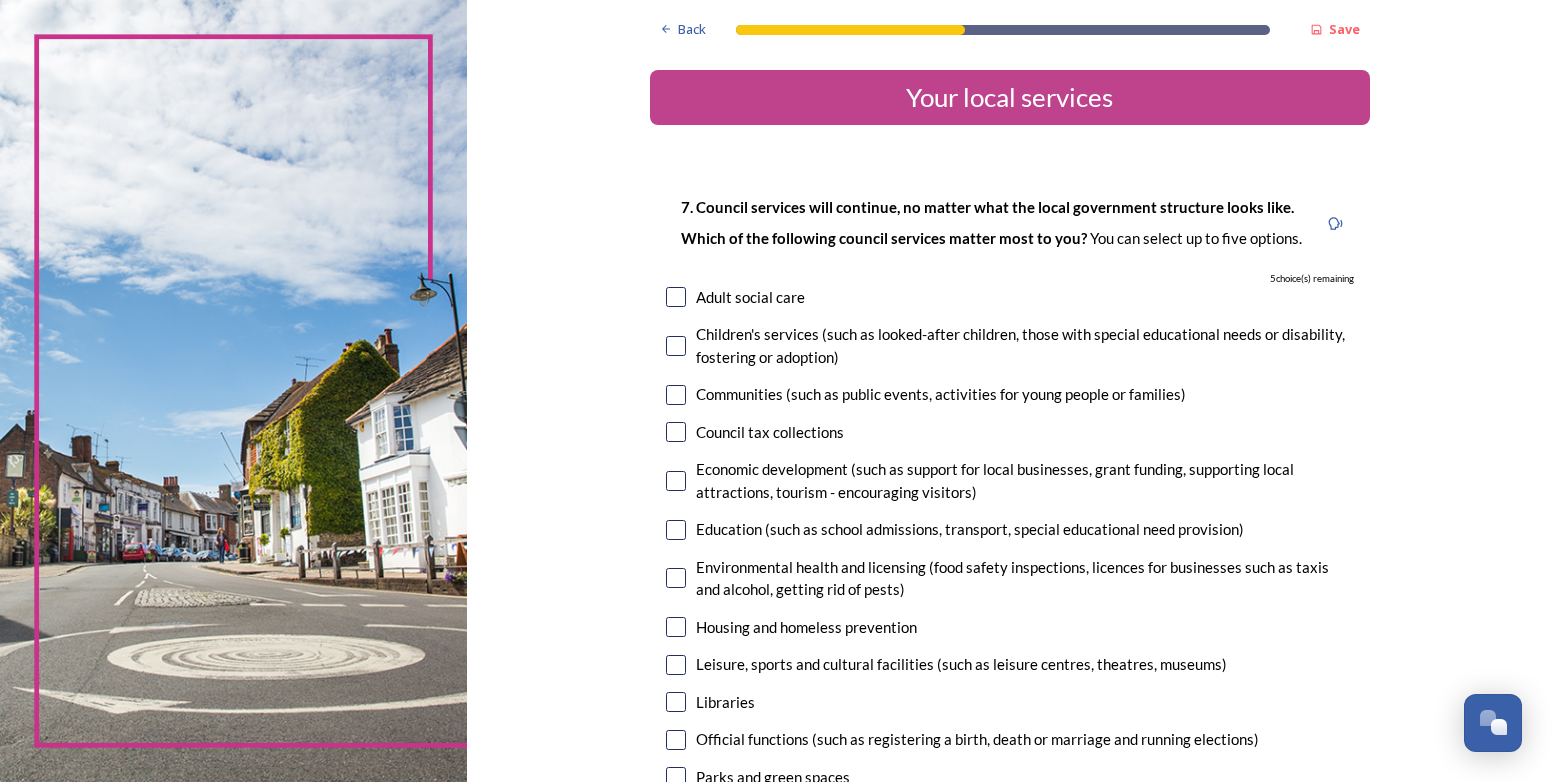scroll, scrollTop: 200, scrollLeft: 0, axis: vertical 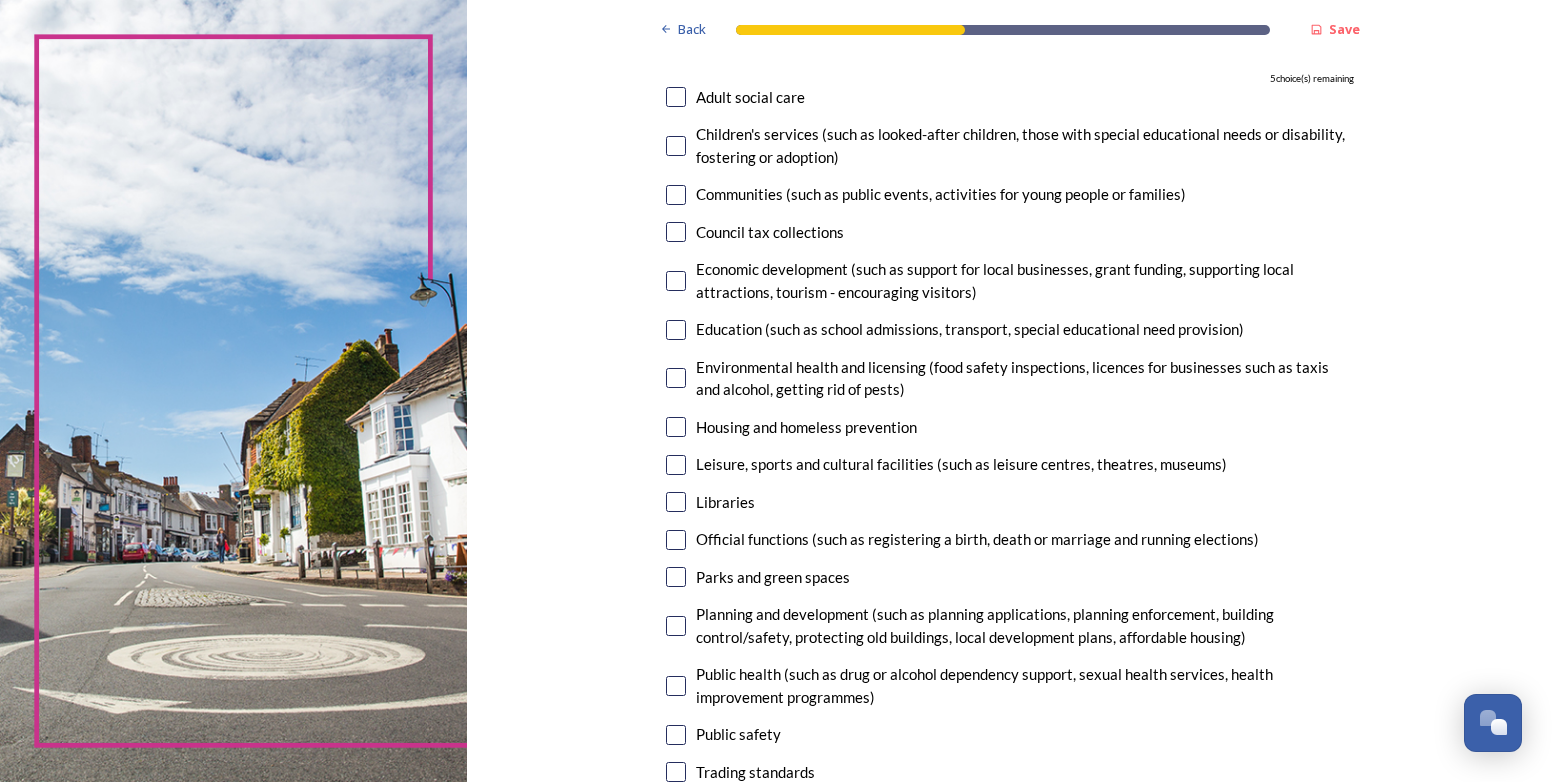 click at bounding box center [676, 378] 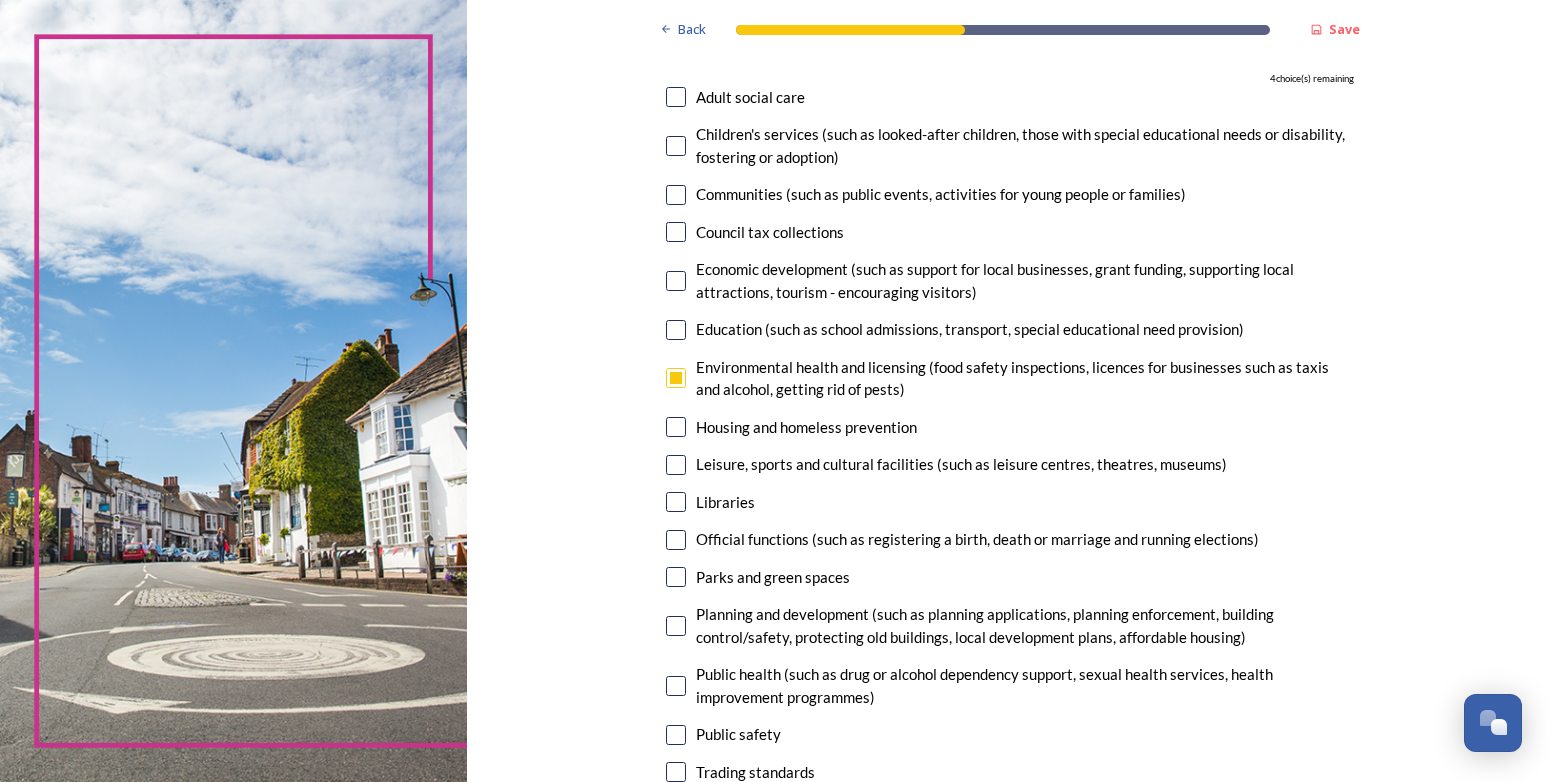 click at bounding box center (676, 427) 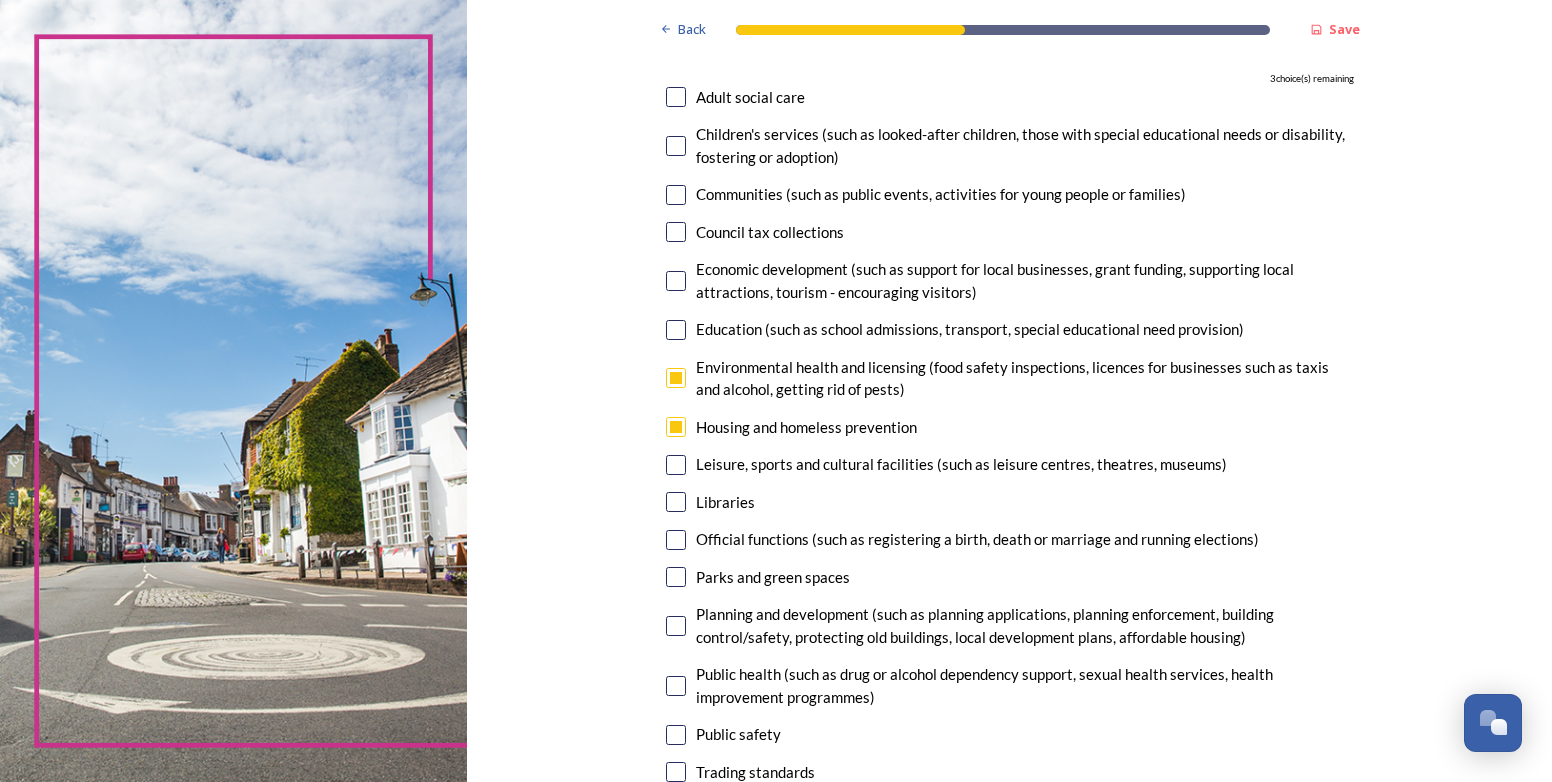 click at bounding box center (676, 577) 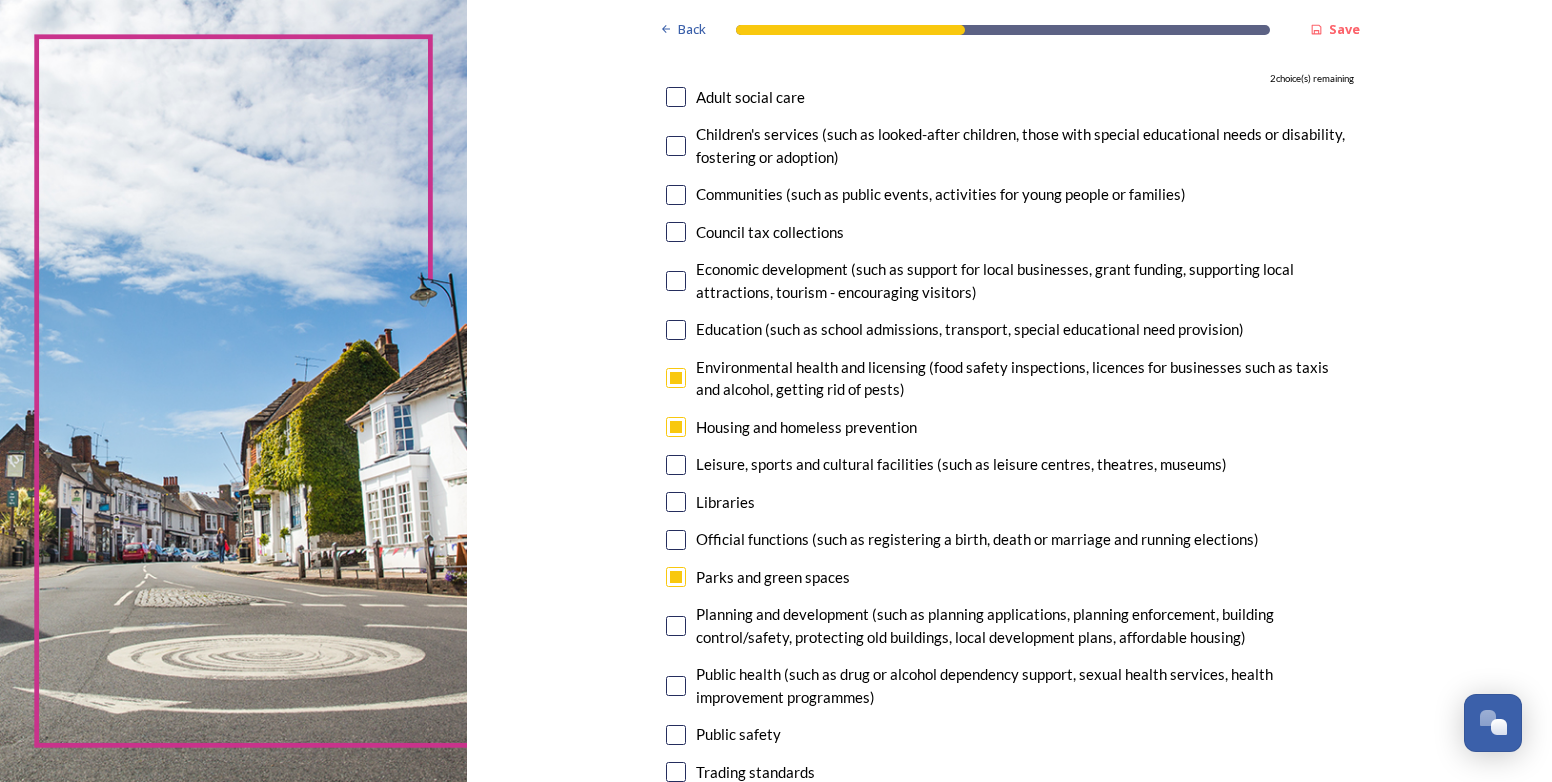 scroll, scrollTop: 400, scrollLeft: 0, axis: vertical 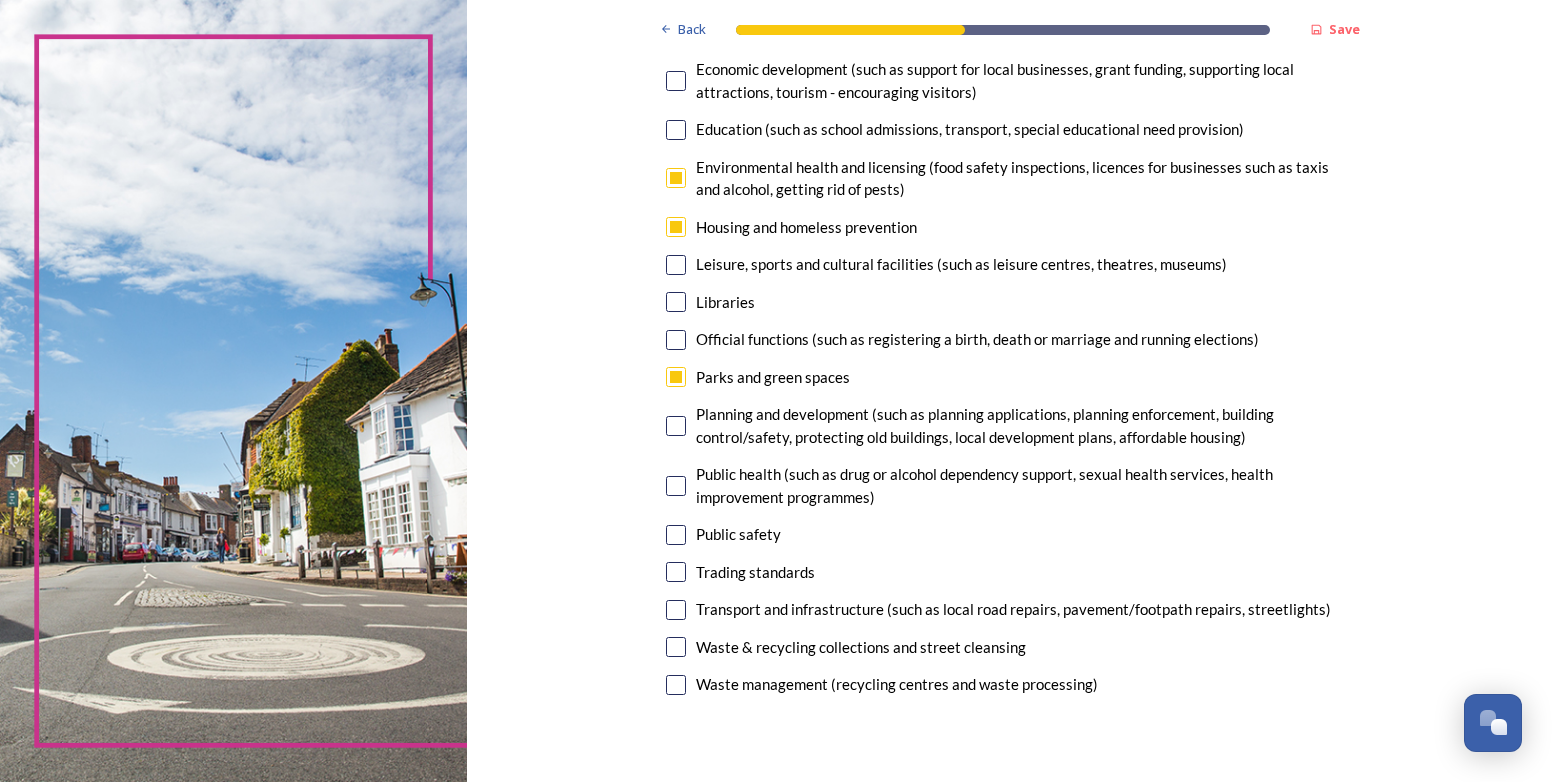 click at bounding box center [676, 572] 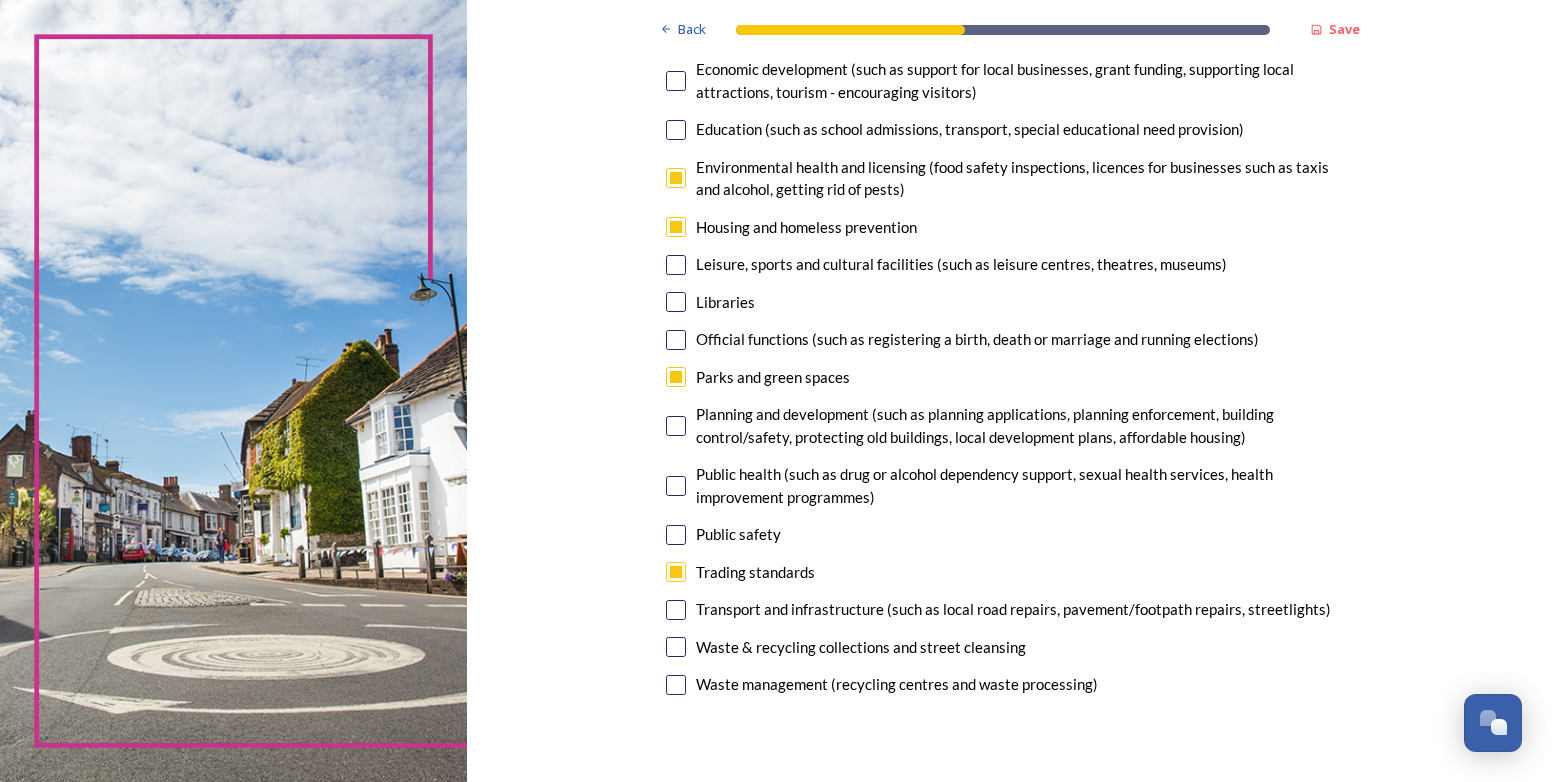 click at bounding box center (676, 610) 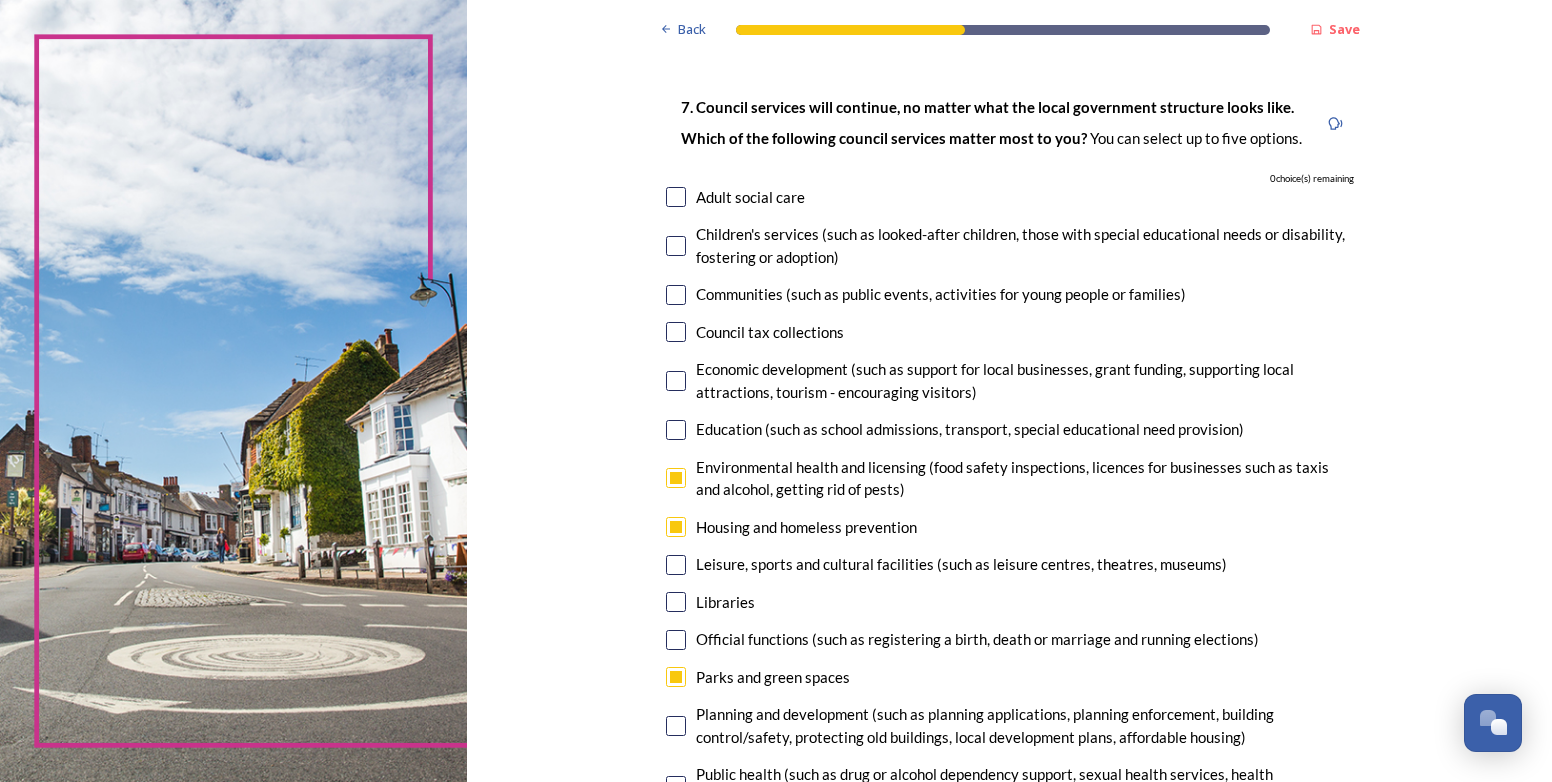 scroll, scrollTop: 300, scrollLeft: 0, axis: vertical 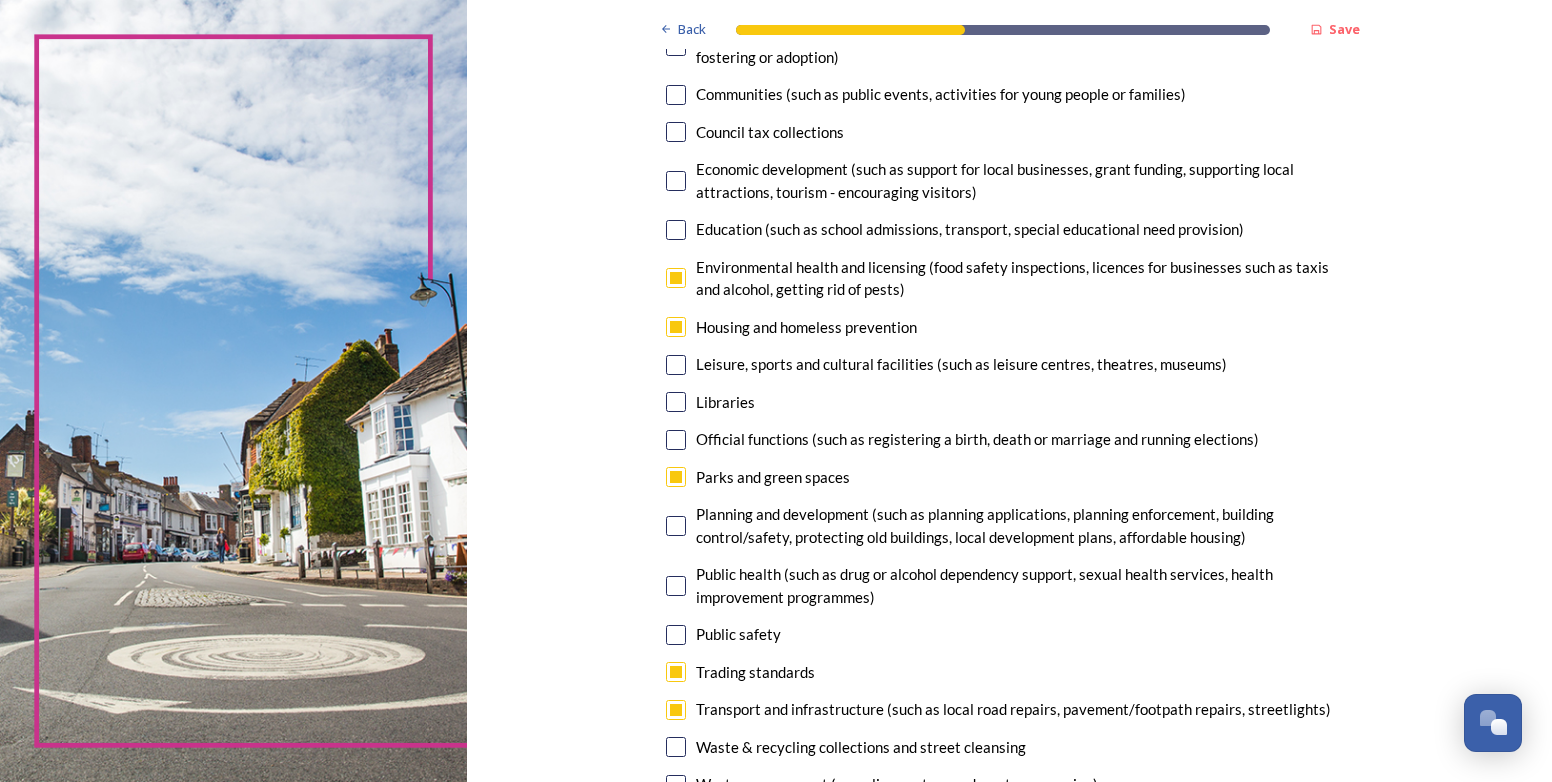 click at bounding box center (676, 526) 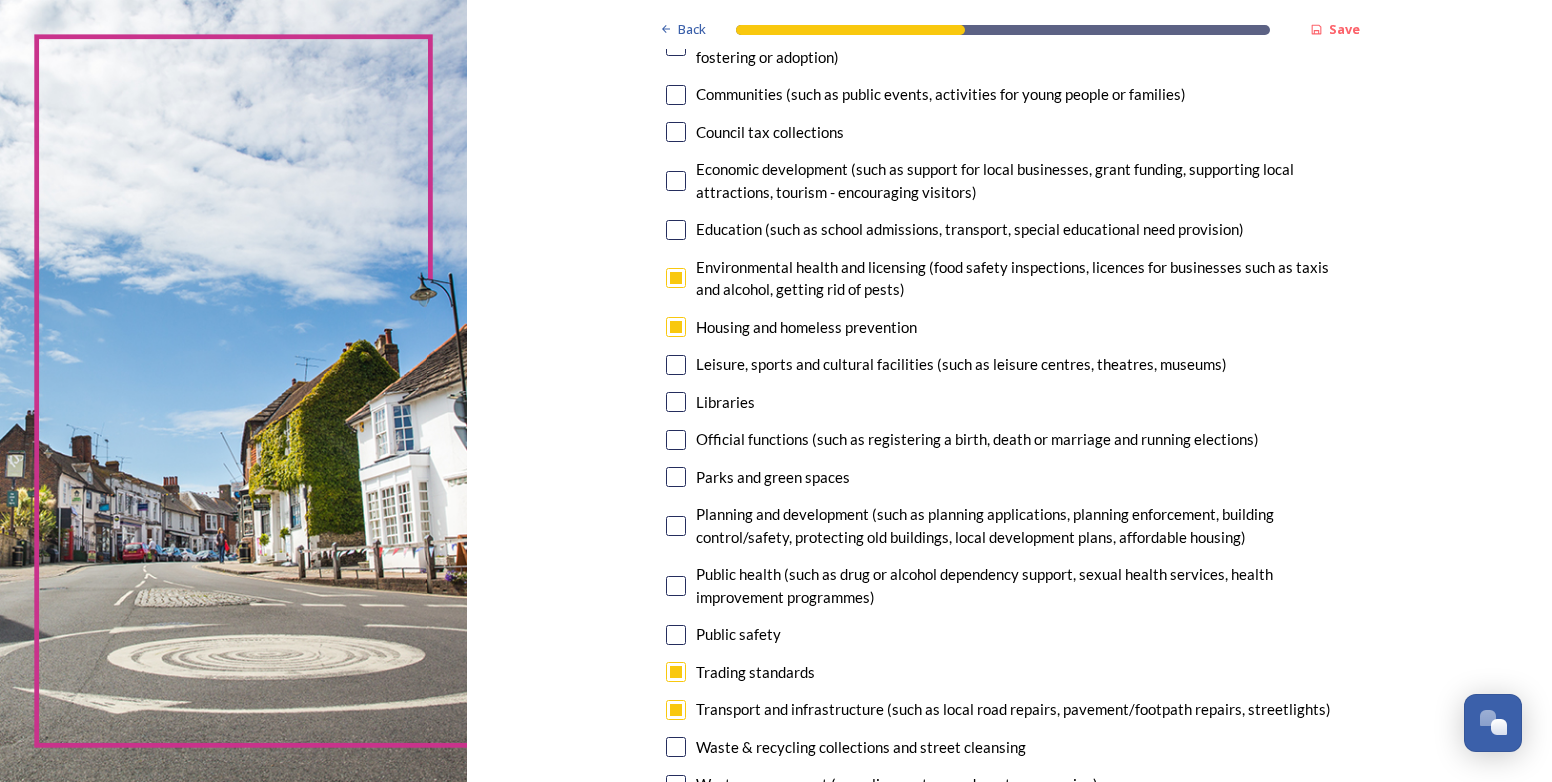 click at bounding box center [676, 477] 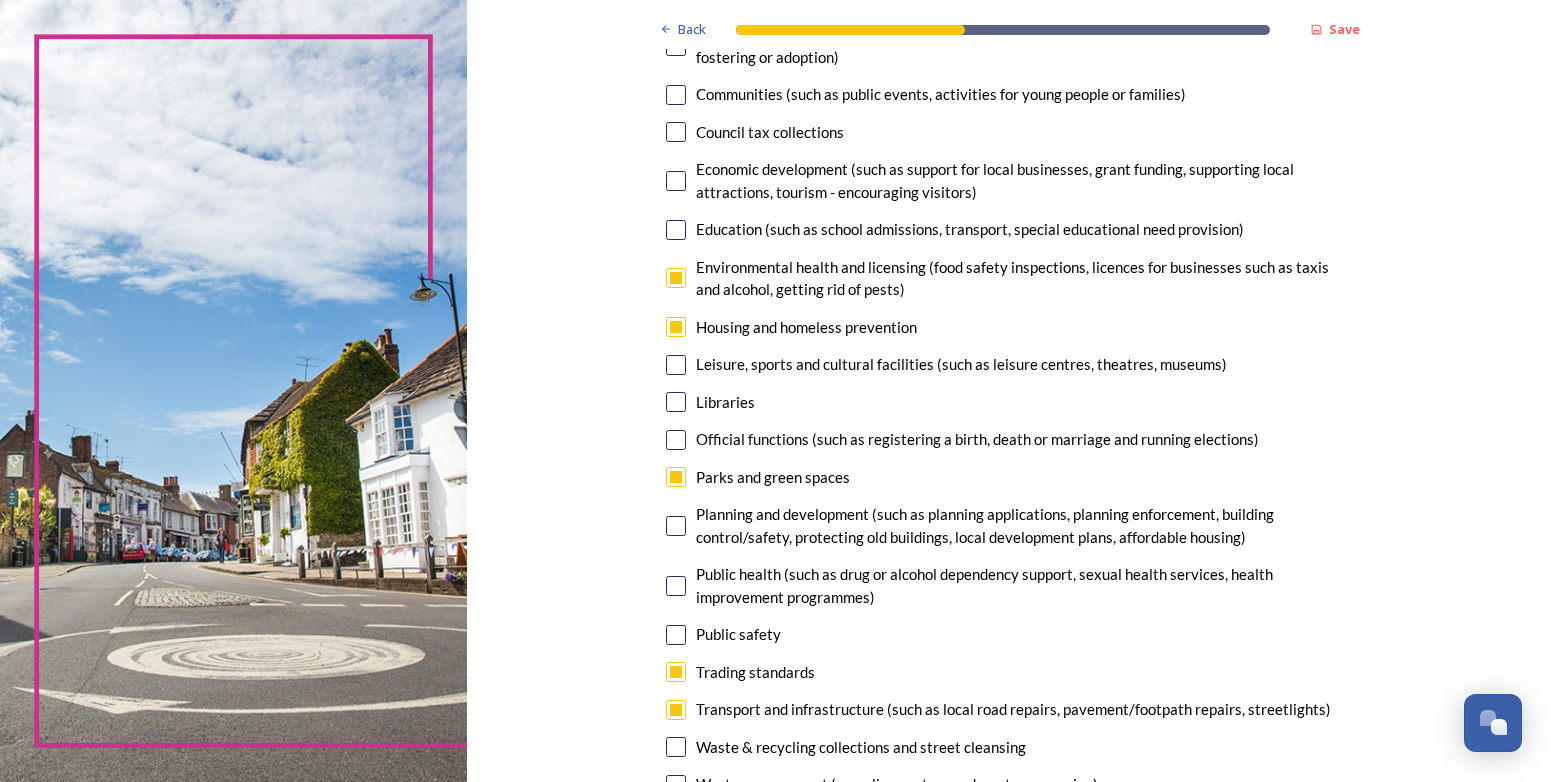 click at bounding box center (676, 710) 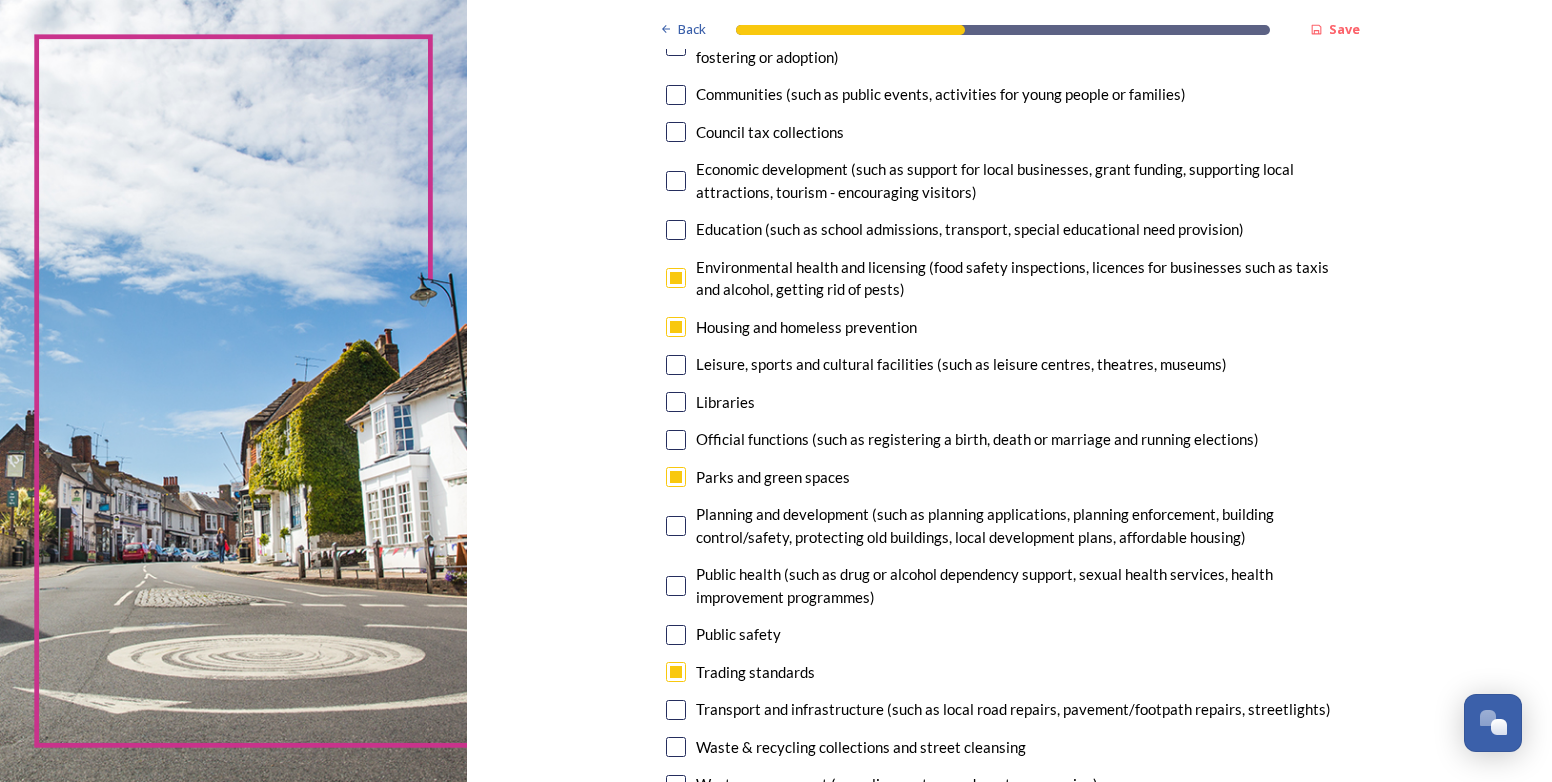 click at bounding box center [676, 526] 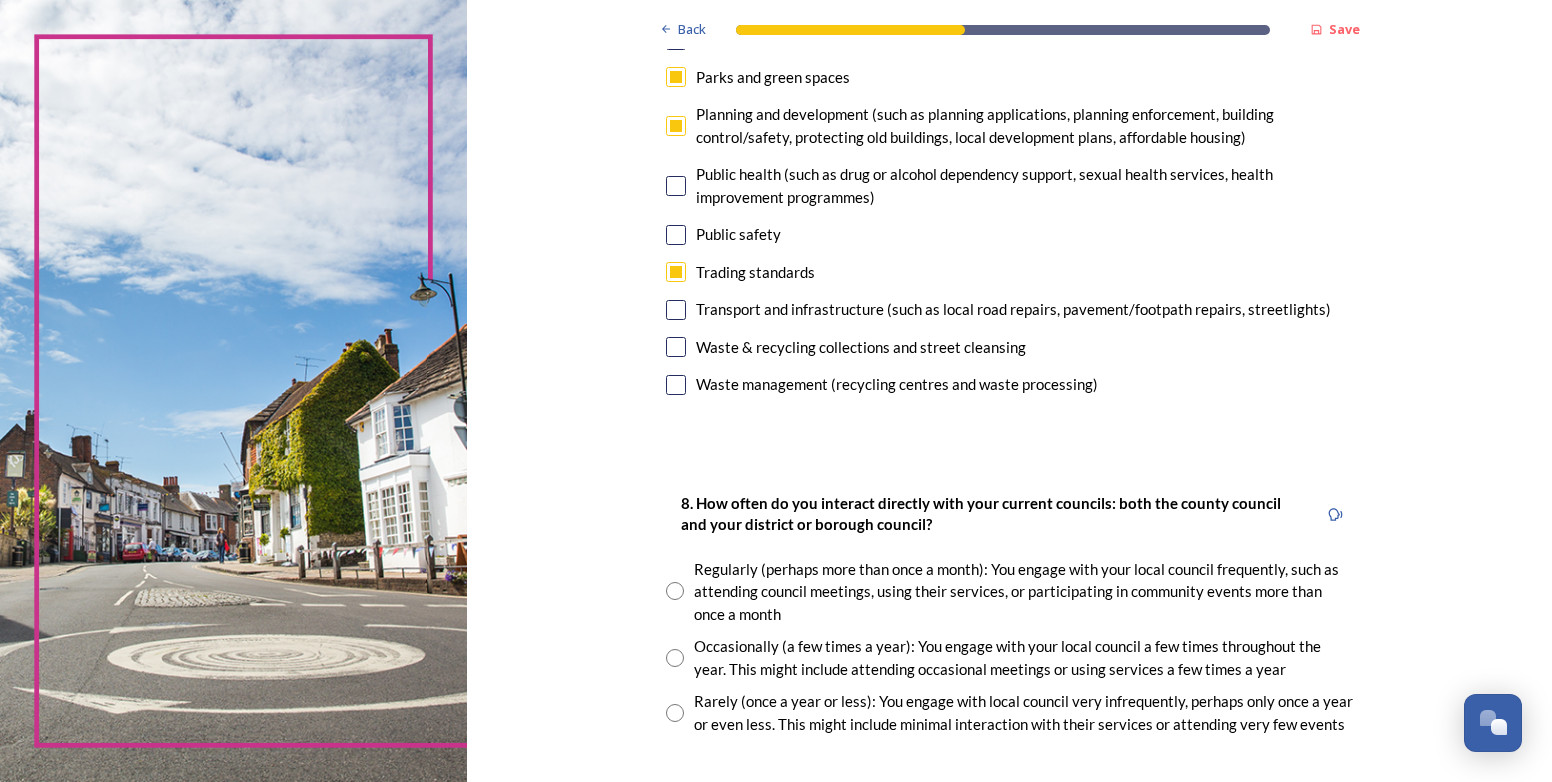 scroll, scrollTop: 900, scrollLeft: 0, axis: vertical 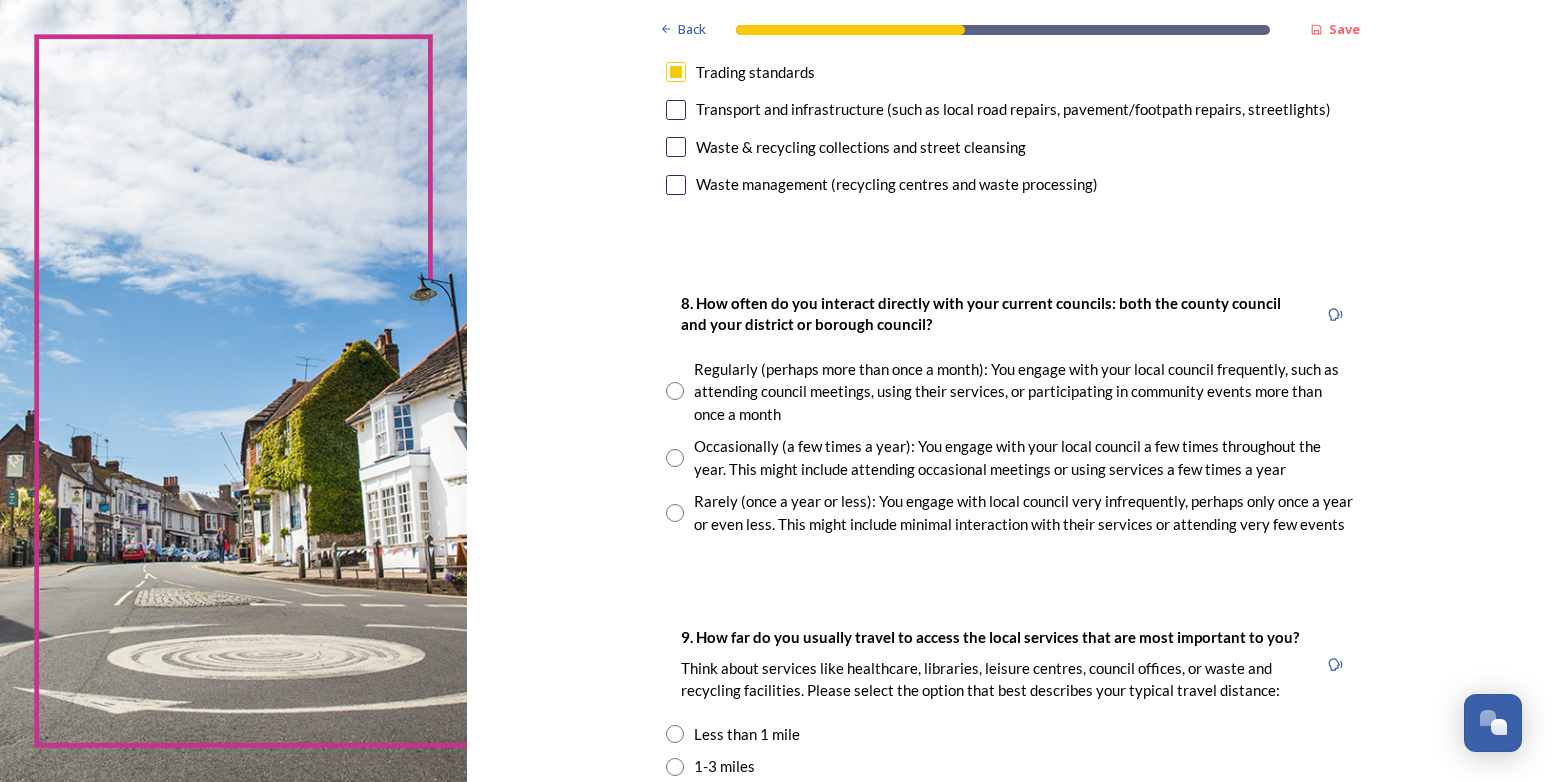 click at bounding box center (675, 513) 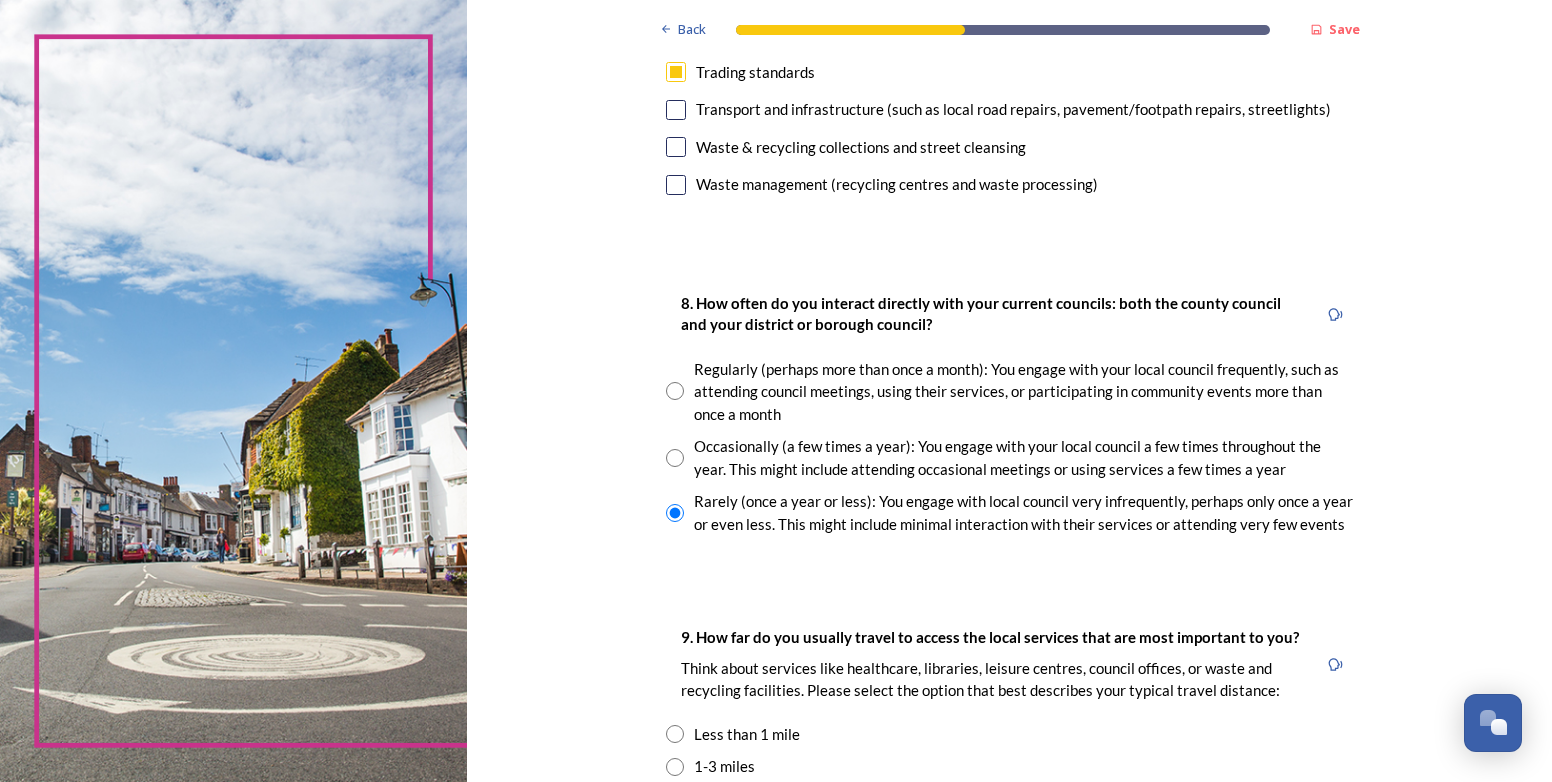 scroll, scrollTop: 1300, scrollLeft: 0, axis: vertical 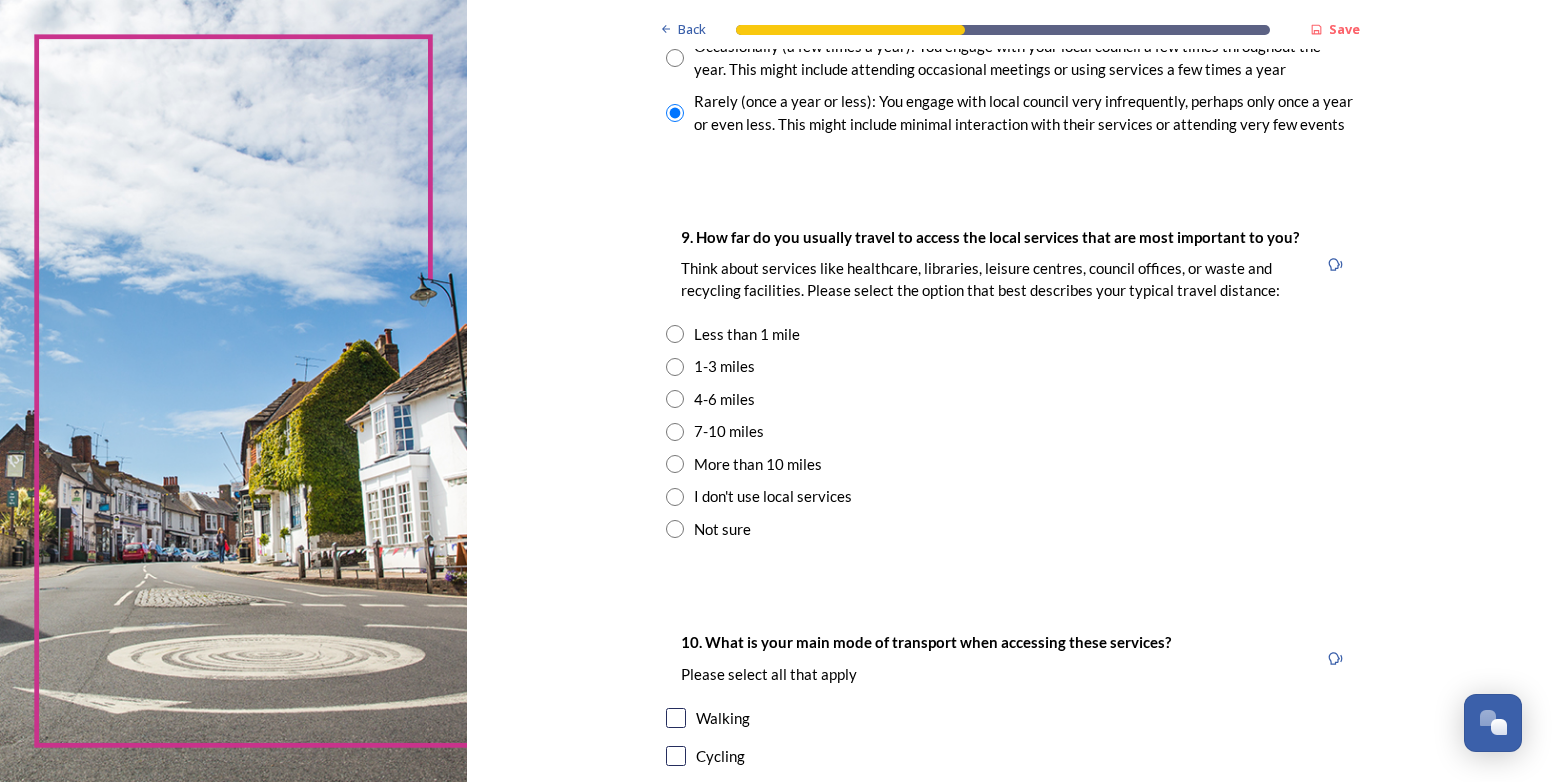 click at bounding box center (675, 367) 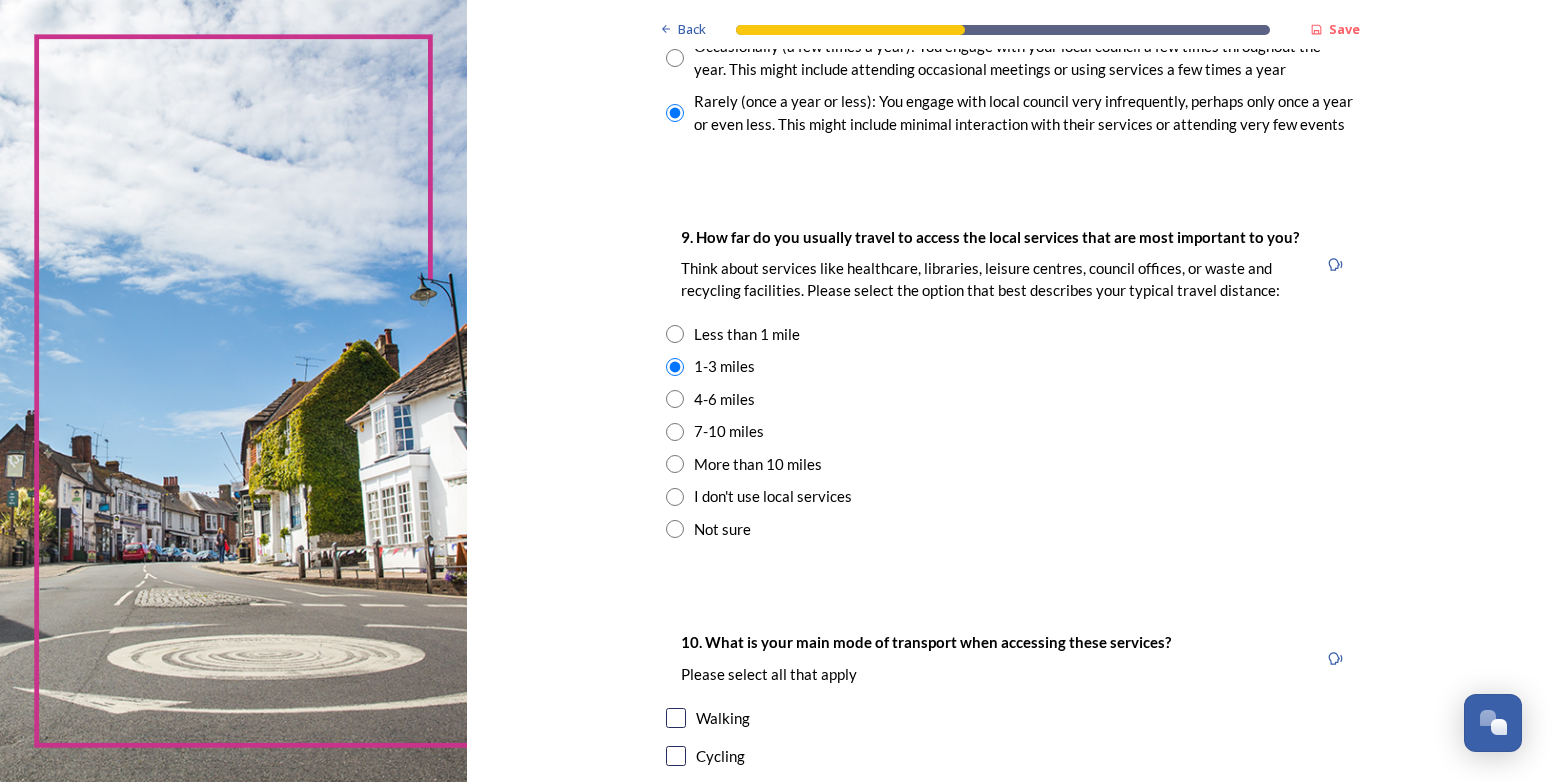 scroll, scrollTop: 1700, scrollLeft: 0, axis: vertical 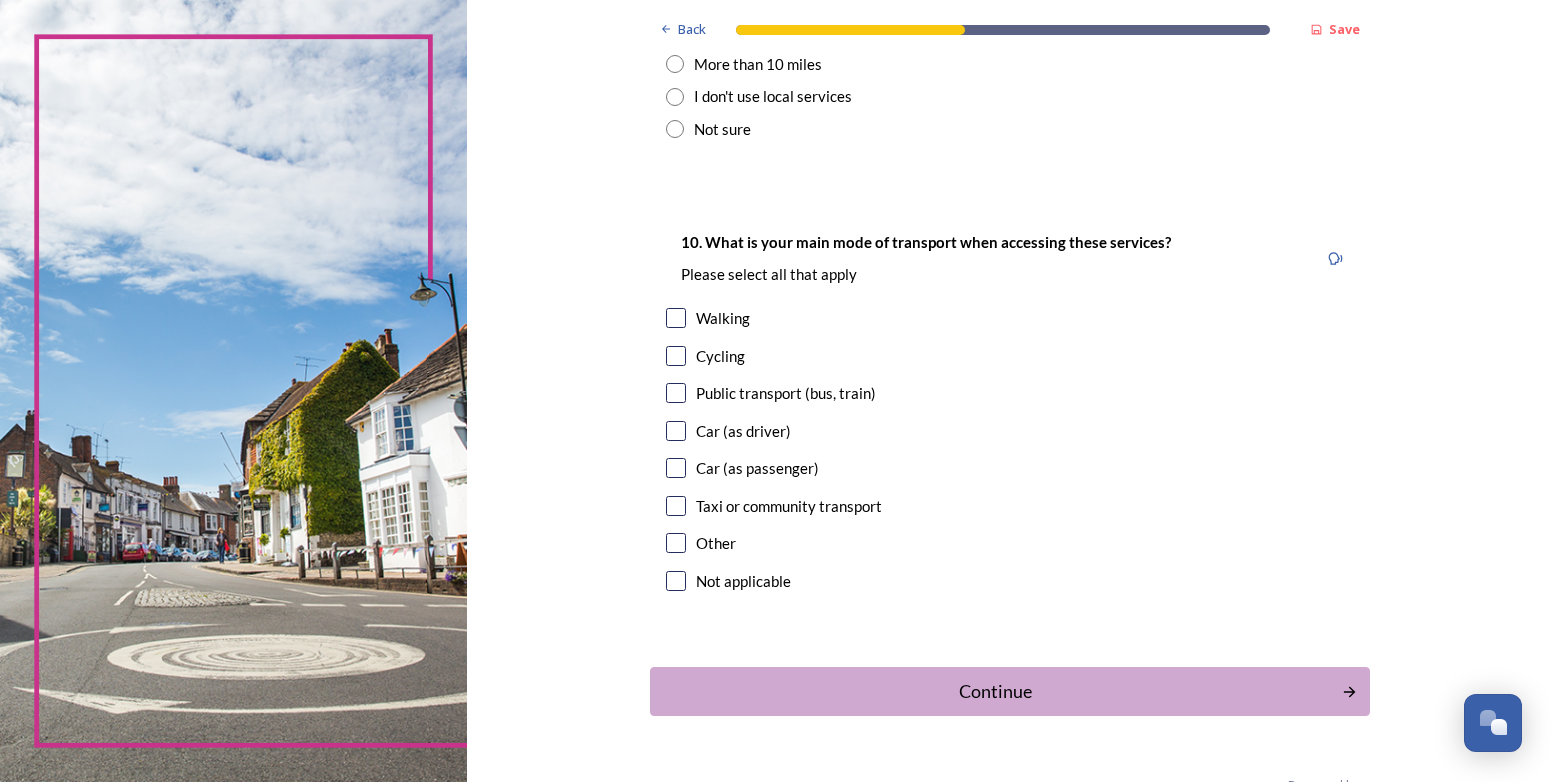 click at bounding box center [676, 318] 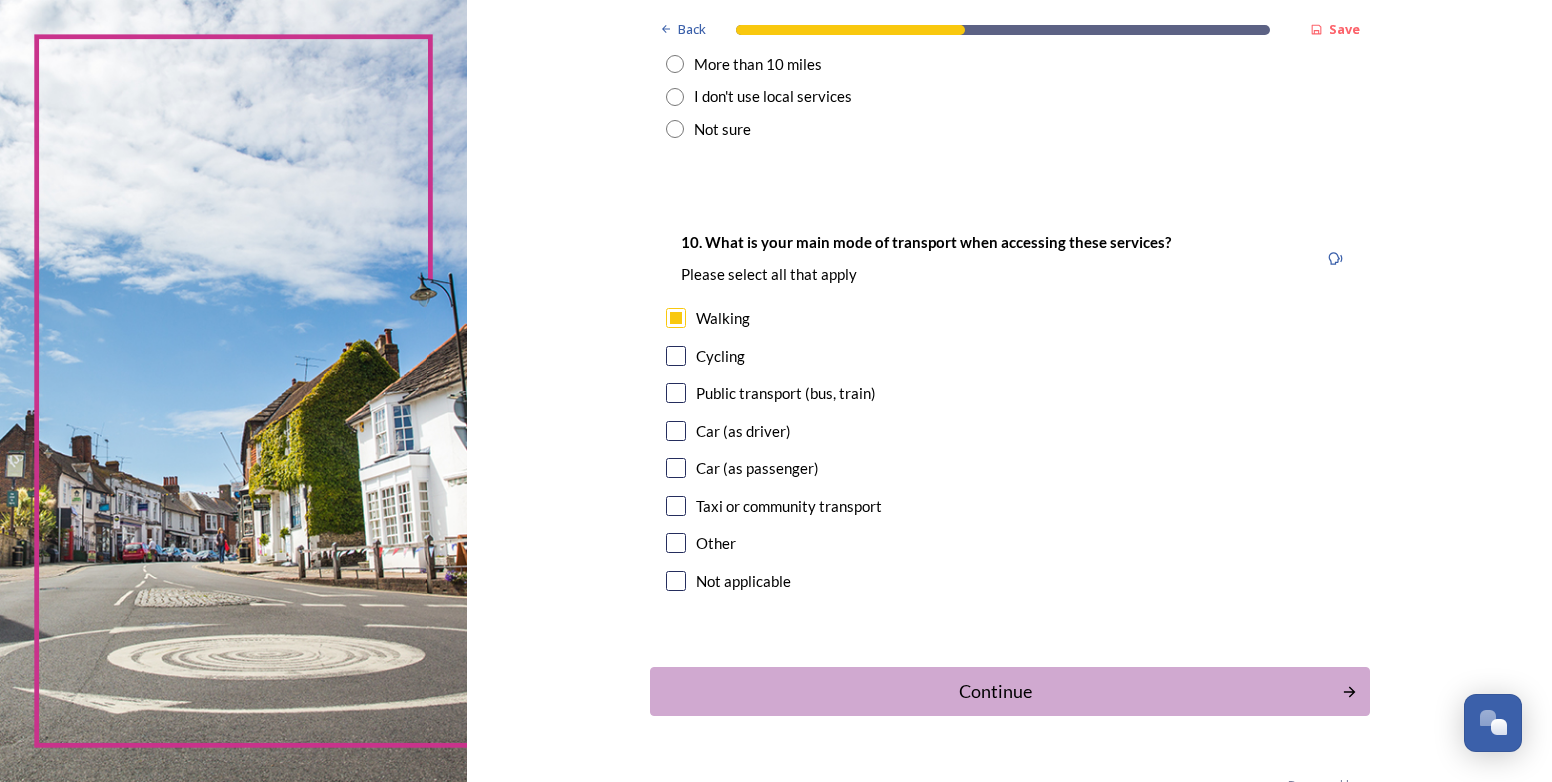 scroll, scrollTop: 1750, scrollLeft: 0, axis: vertical 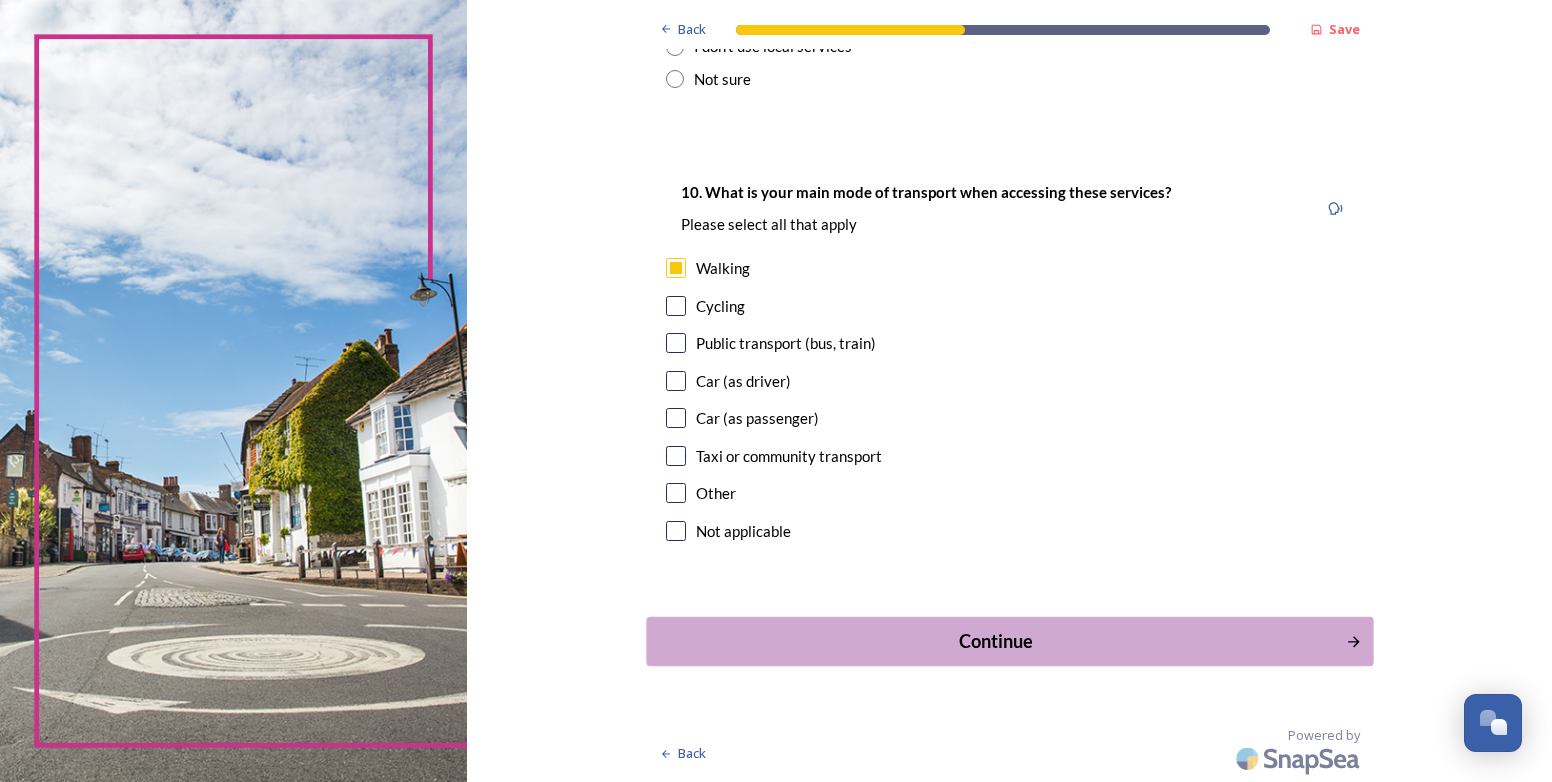 click on "Continue" at bounding box center [995, 641] 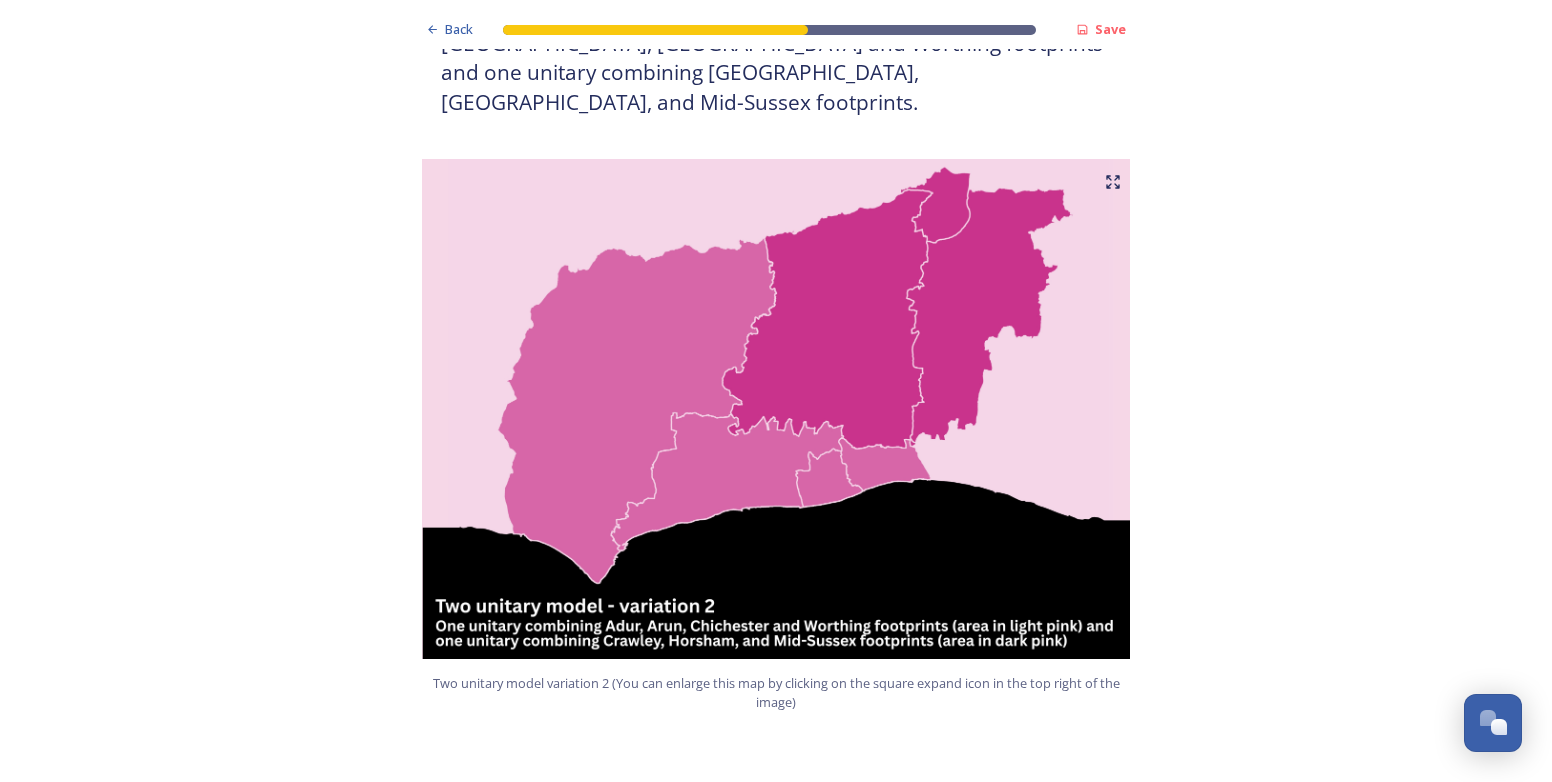 scroll, scrollTop: 2400, scrollLeft: 0, axis: vertical 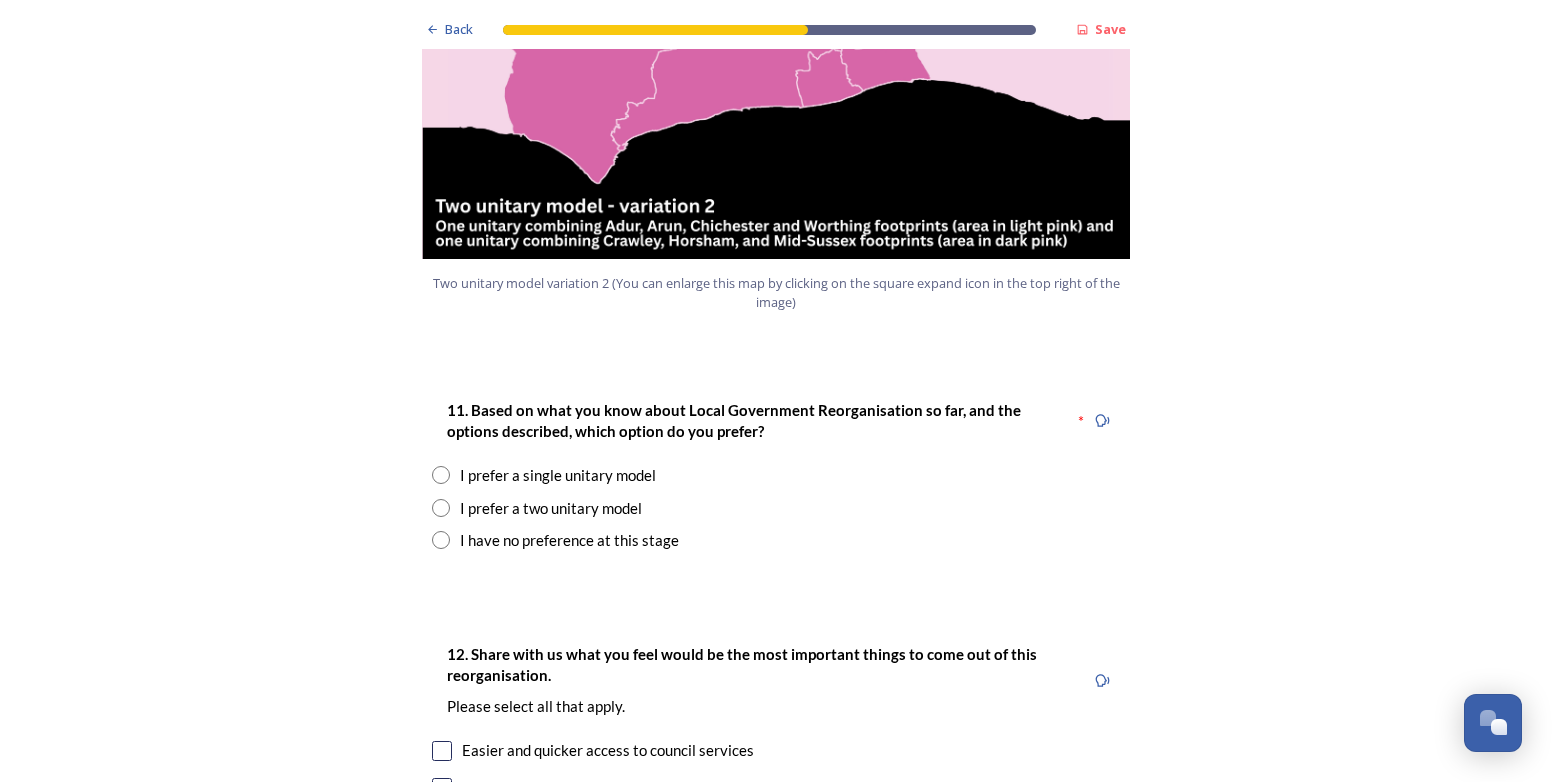 click at bounding box center [441, 475] 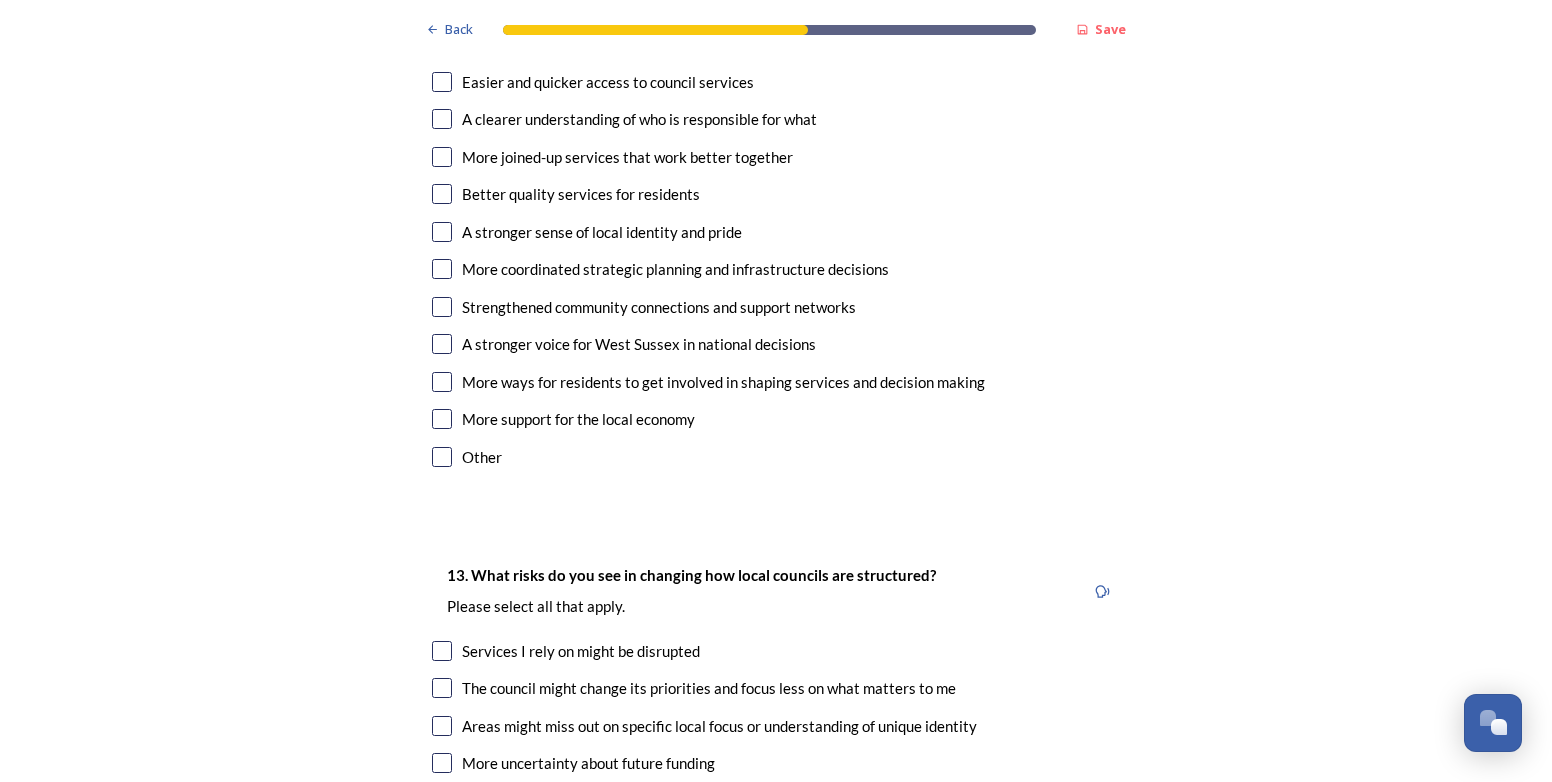 scroll, scrollTop: 3700, scrollLeft: 0, axis: vertical 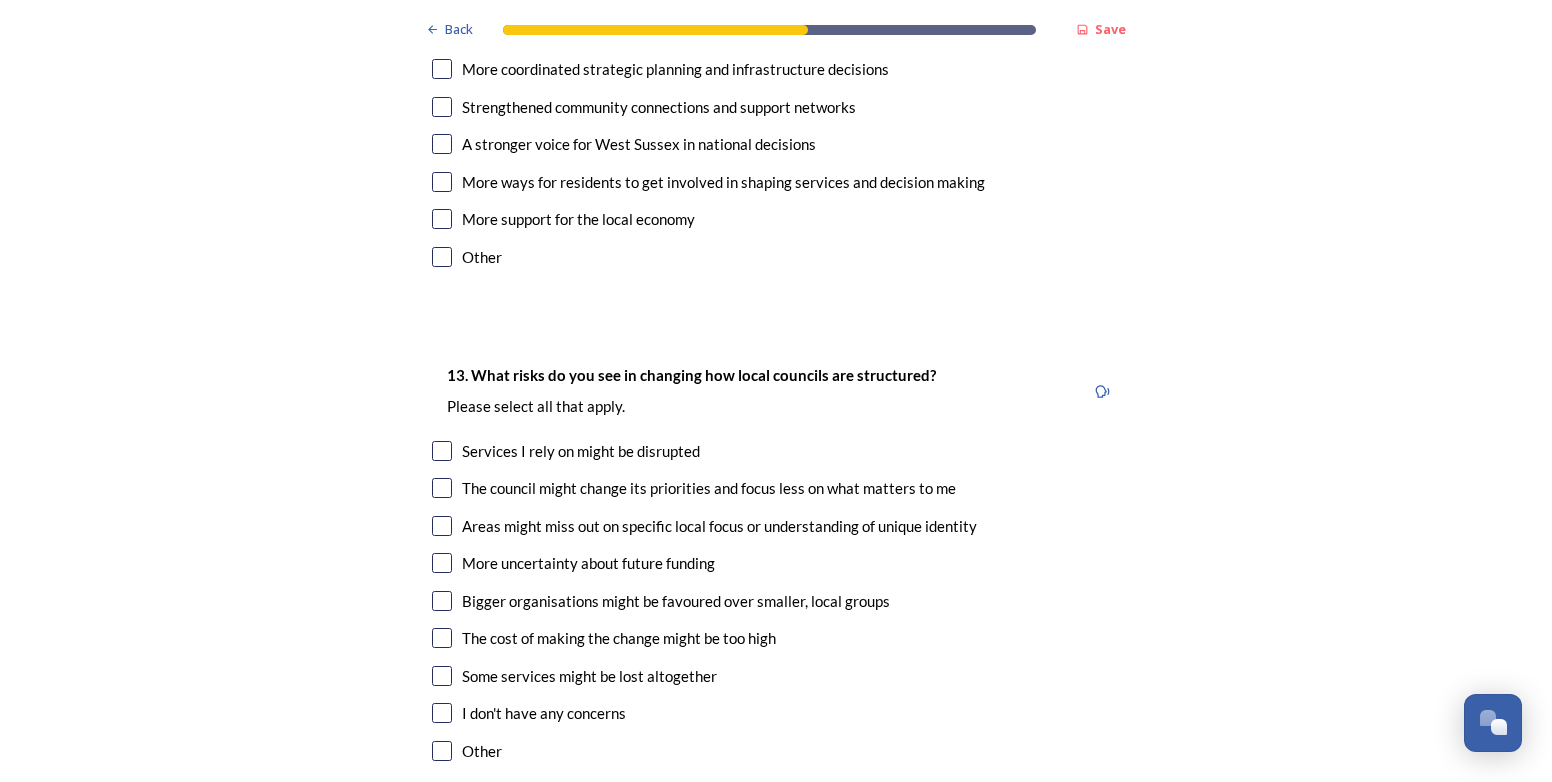 click at bounding box center (442, 676) 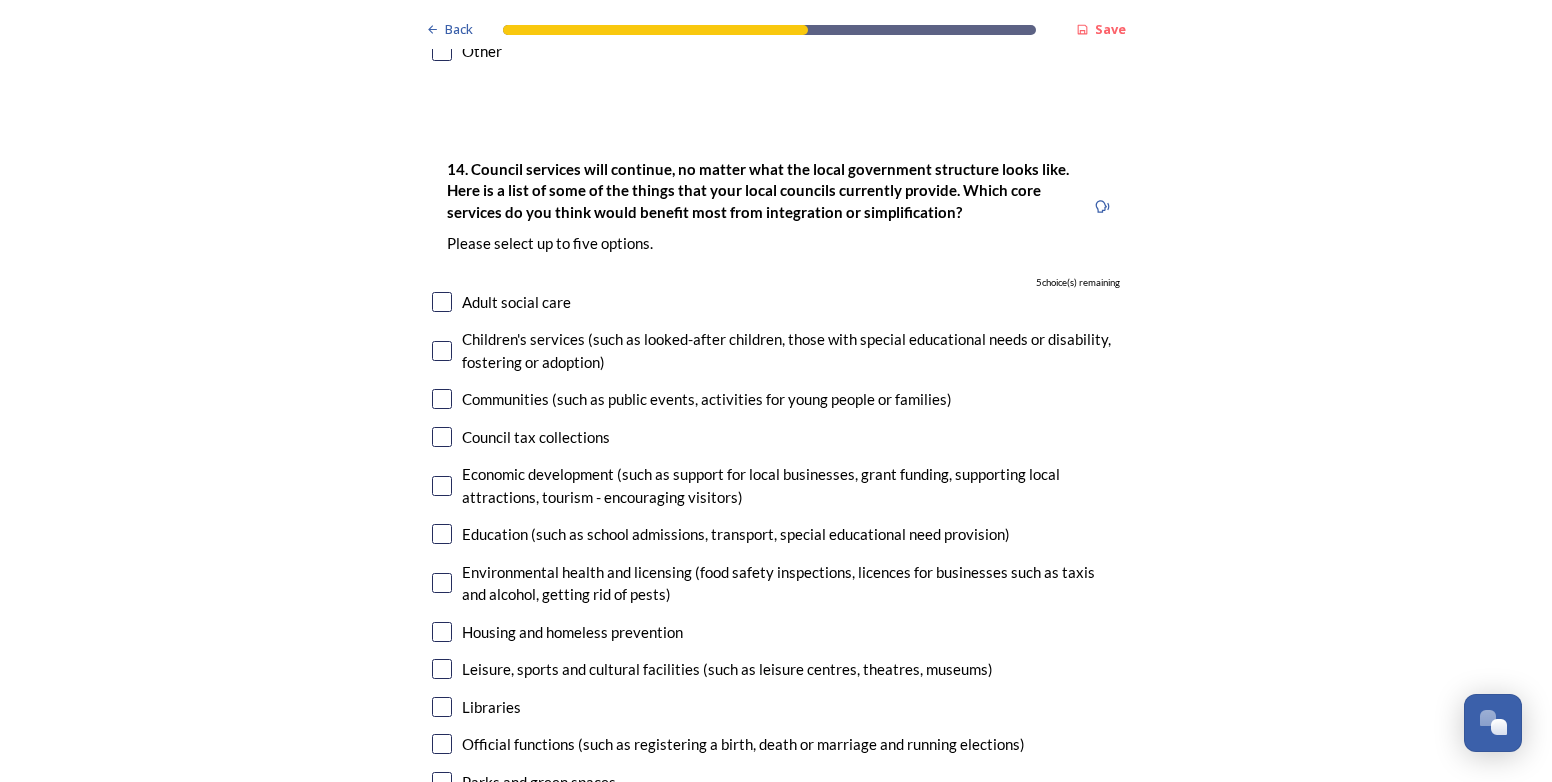 scroll, scrollTop: 4900, scrollLeft: 0, axis: vertical 